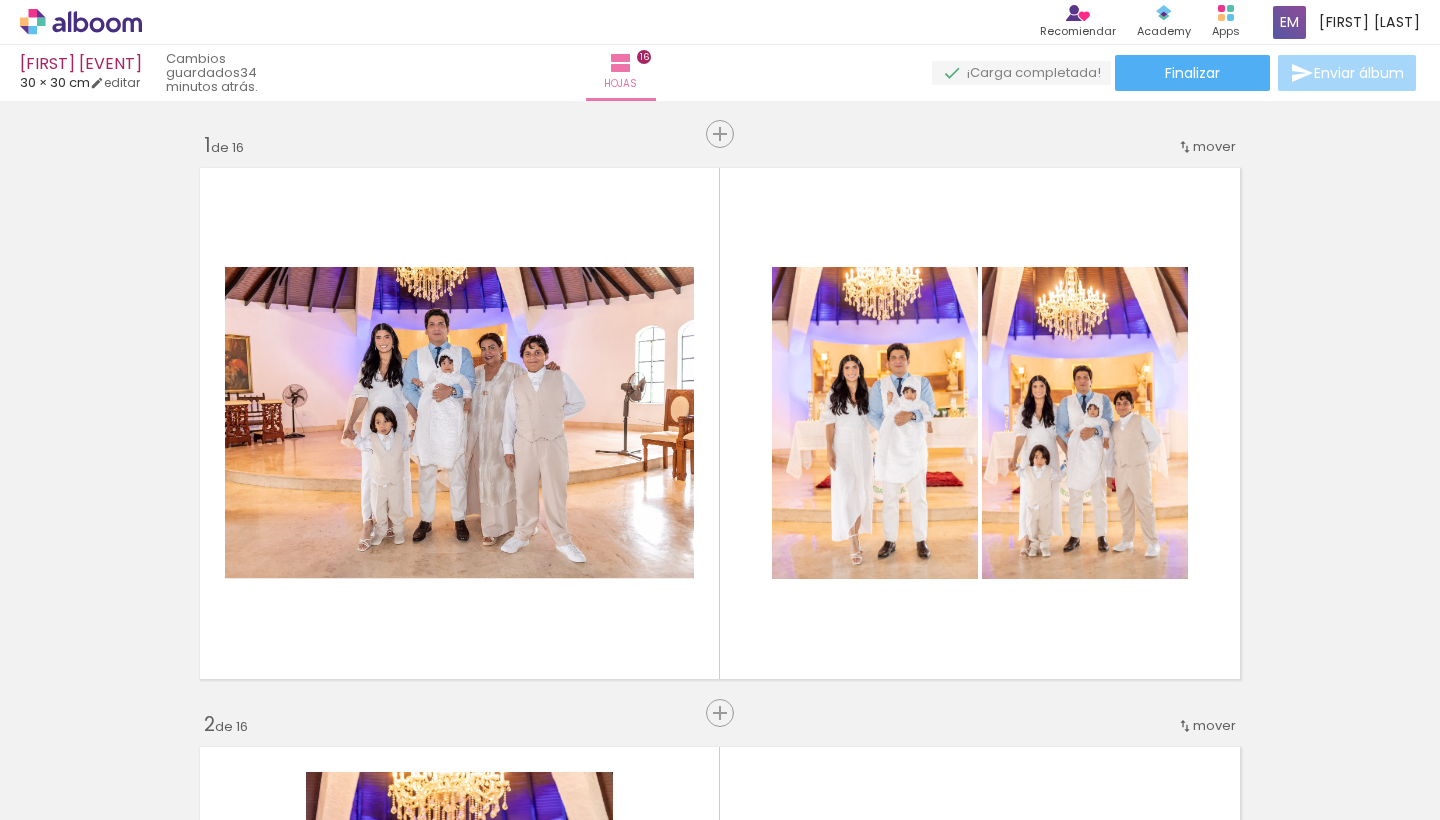 scroll, scrollTop: 0, scrollLeft: 0, axis: both 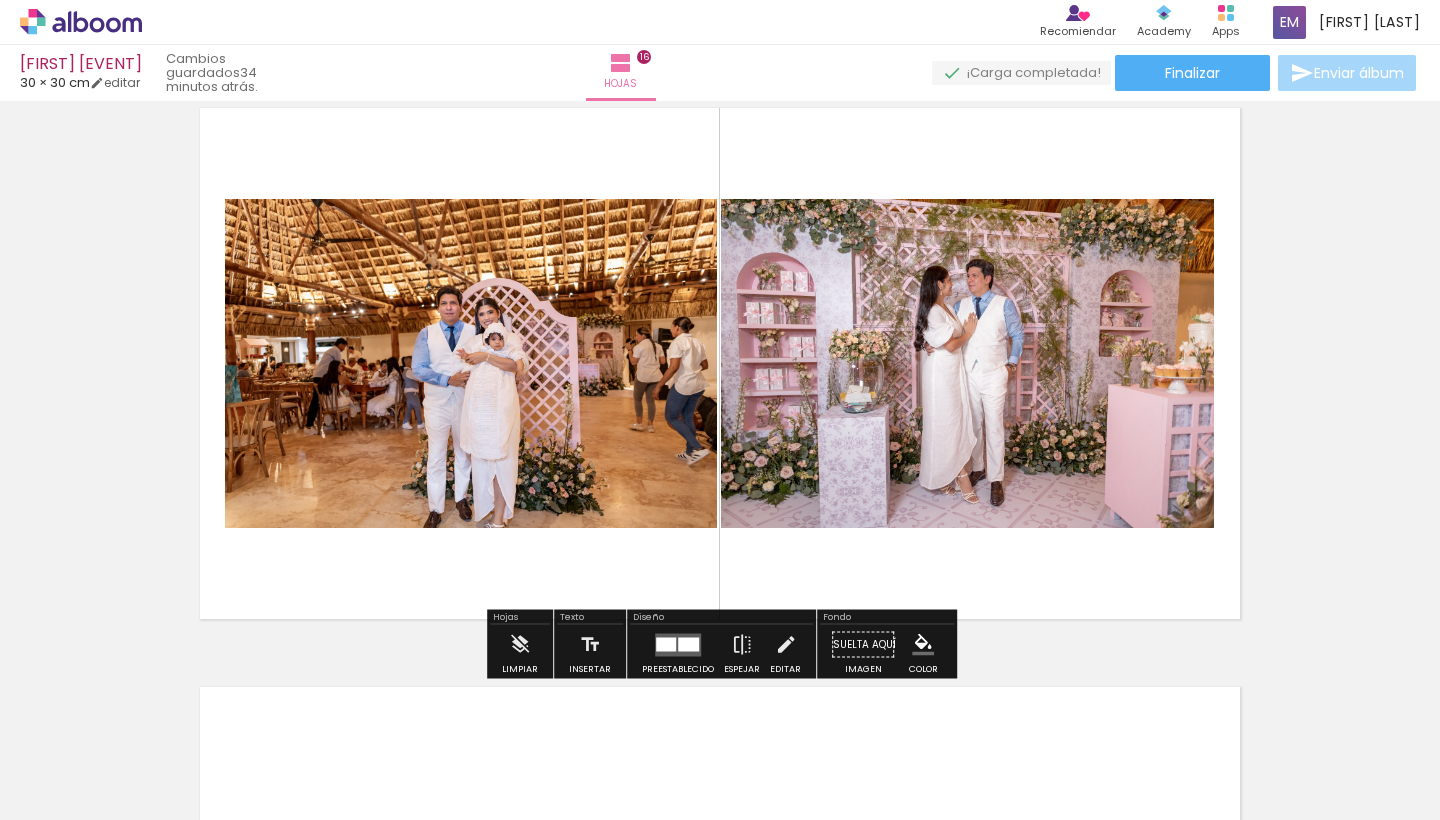 click 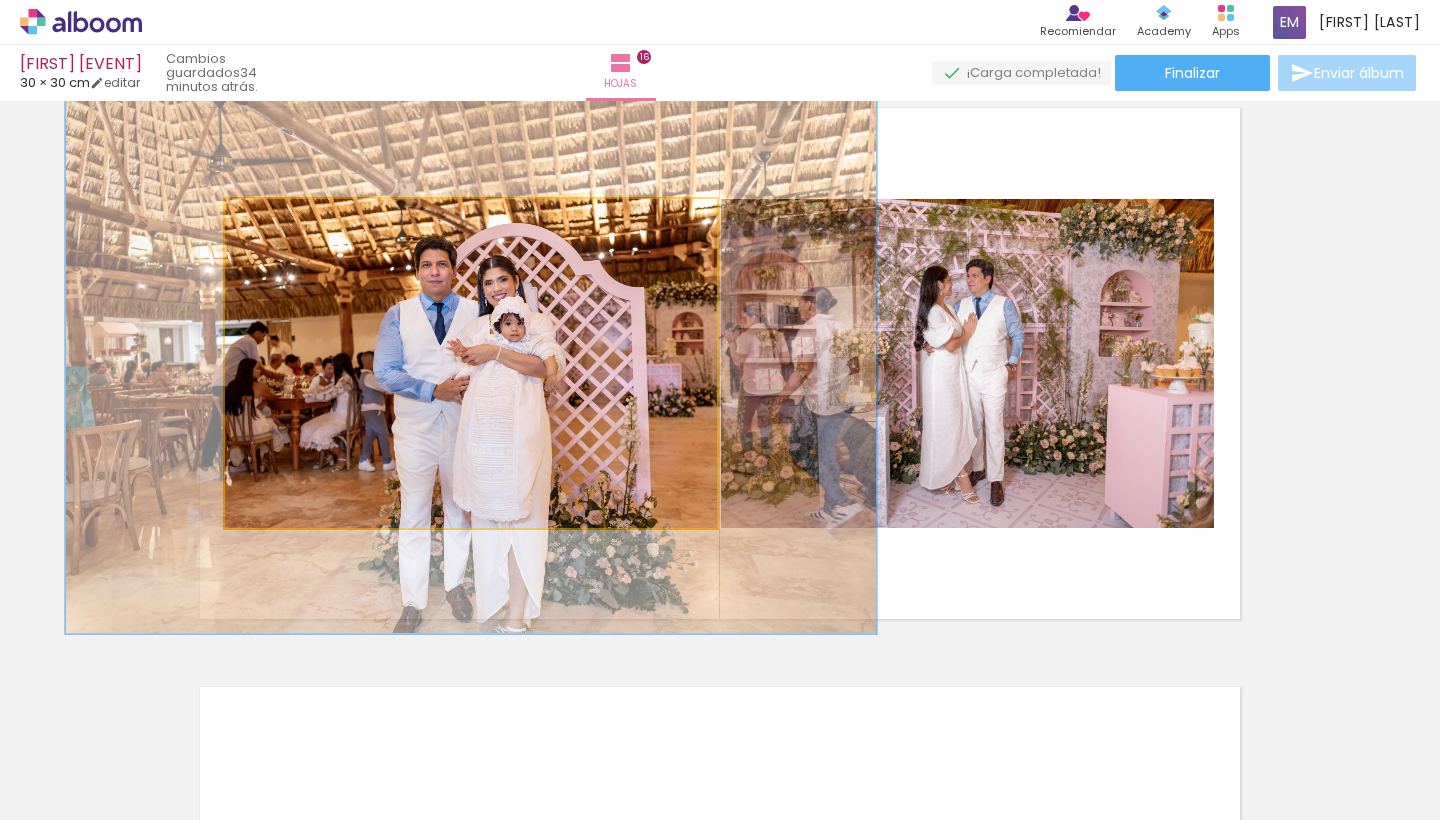 drag, startPoint x: 273, startPoint y: 218, endPoint x: 316, endPoint y: 224, distance: 43.416588 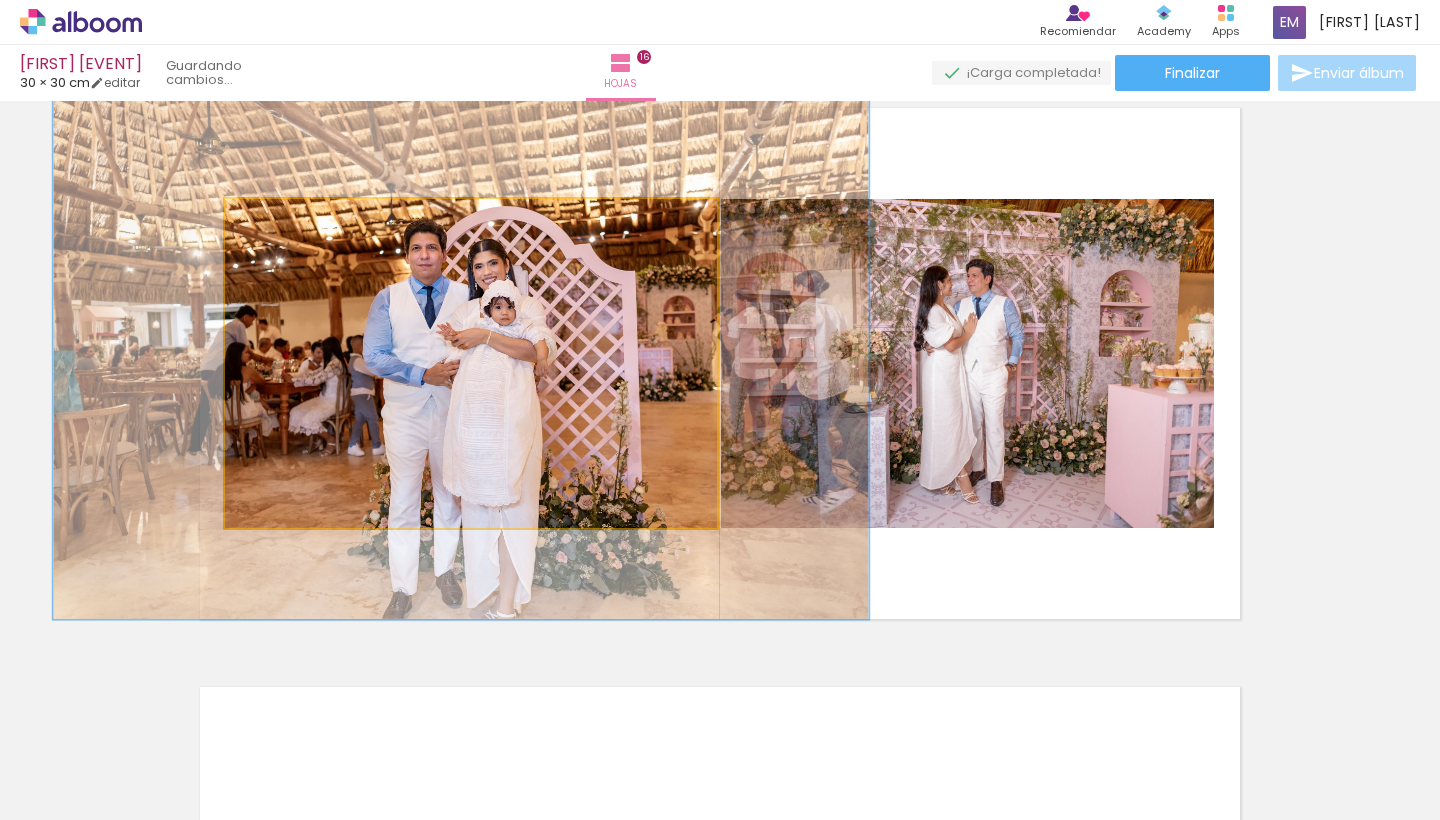 drag, startPoint x: 450, startPoint y: 381, endPoint x: 440, endPoint y: 365, distance: 18.867962 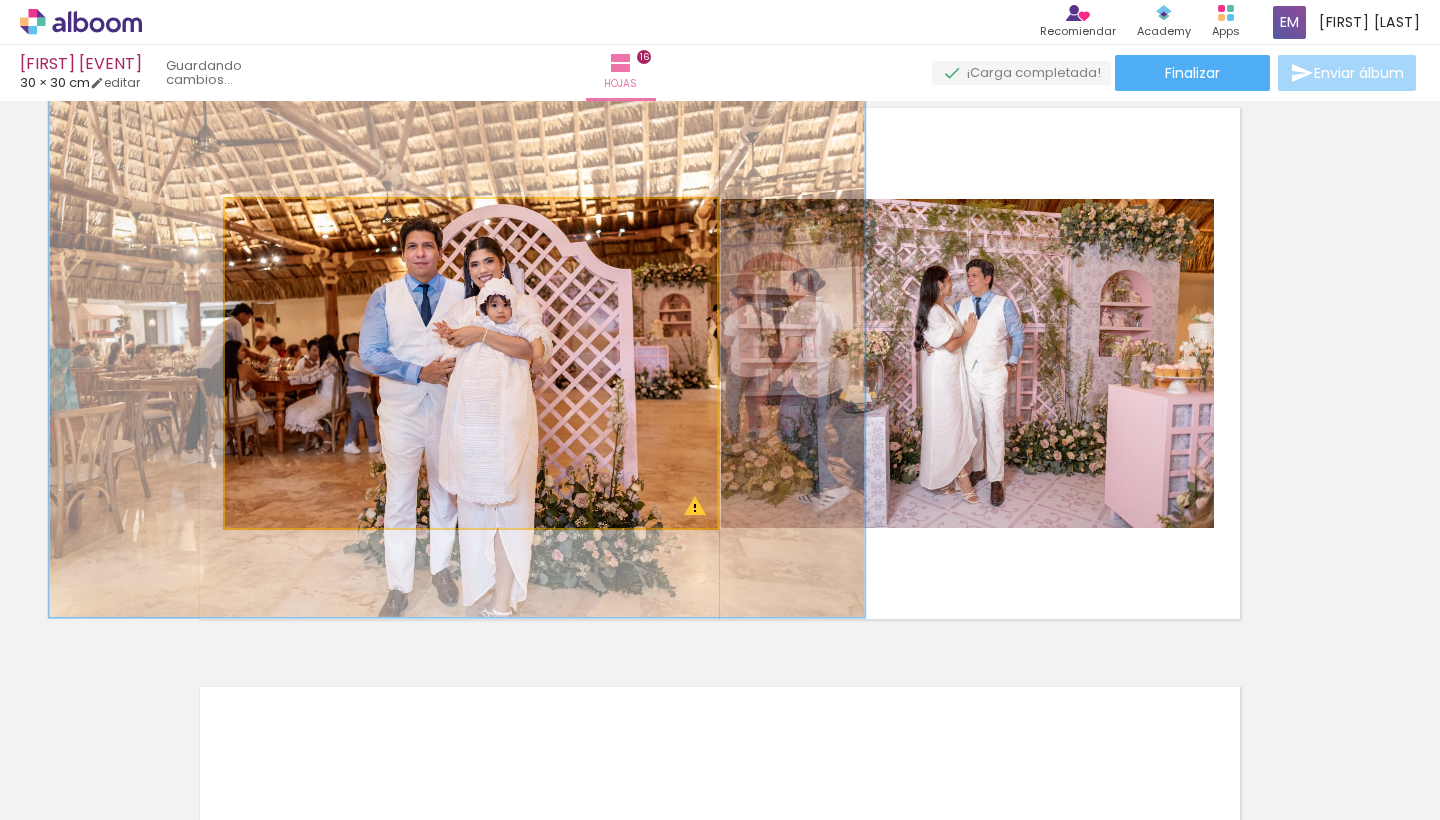 drag, startPoint x: 455, startPoint y: 457, endPoint x: 447, endPoint y: 450, distance: 10.630146 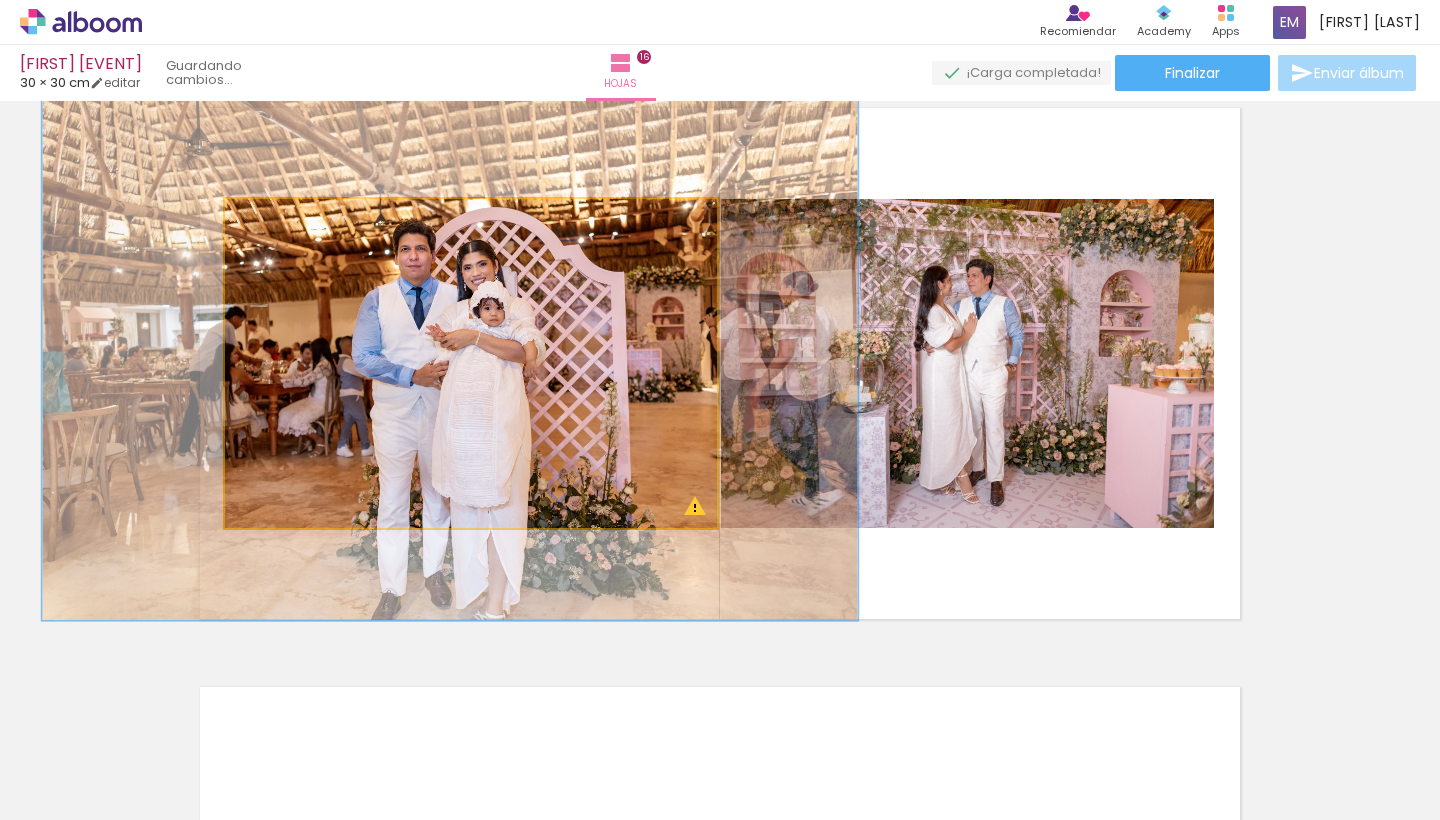 click at bounding box center (449, 348) 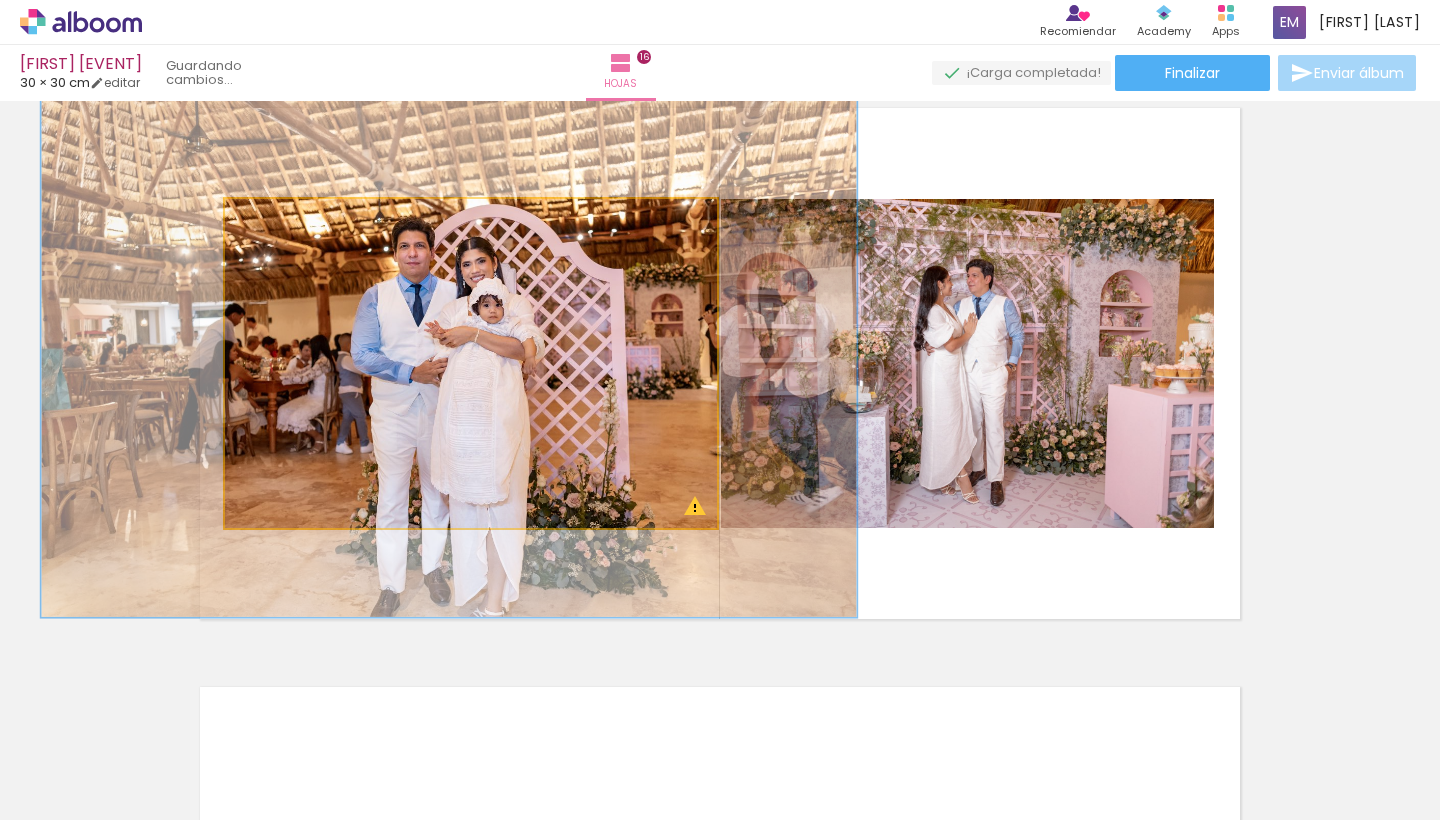 click 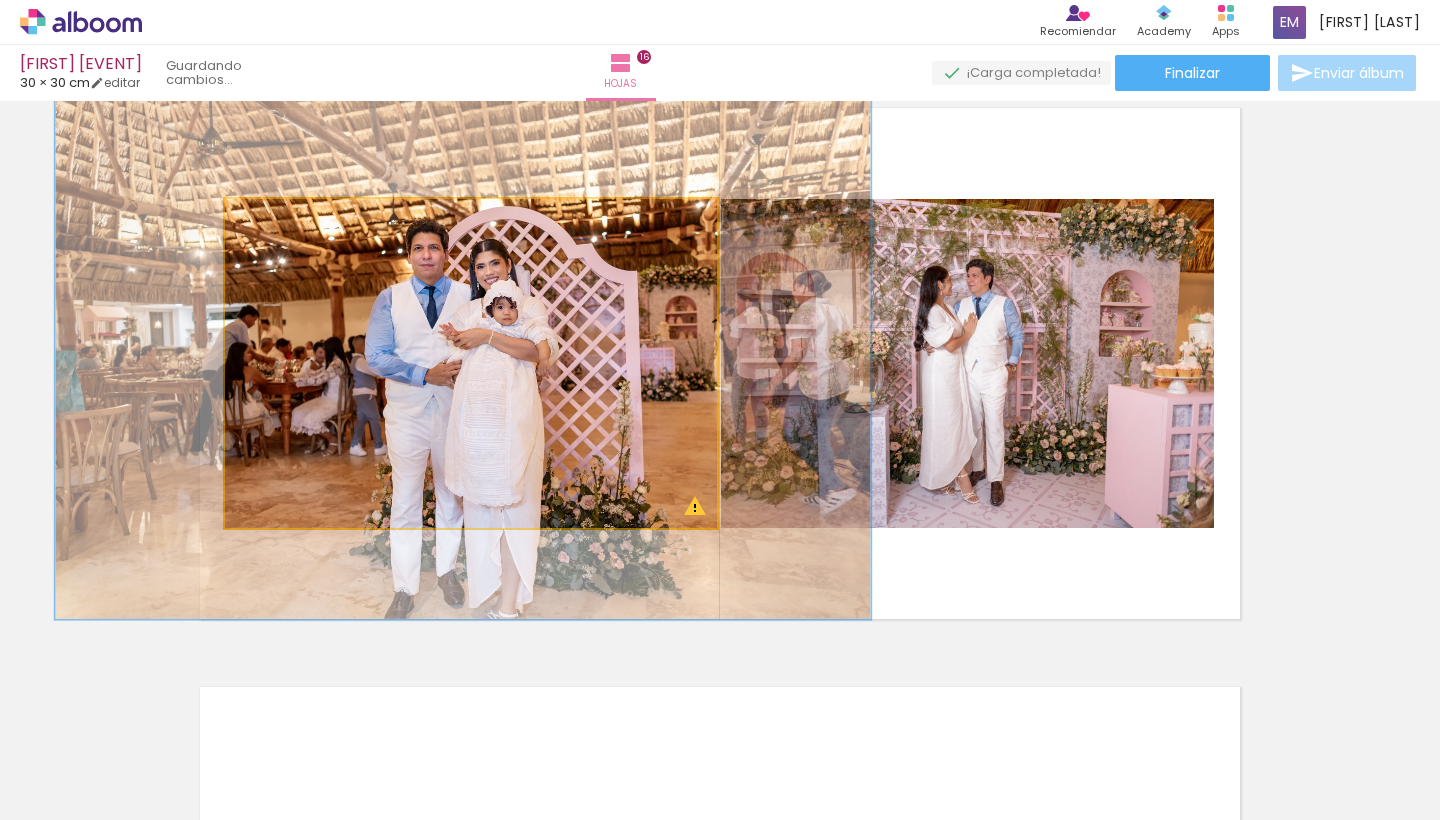 drag, startPoint x: 356, startPoint y: 278, endPoint x: 369, endPoint y: 278, distance: 13 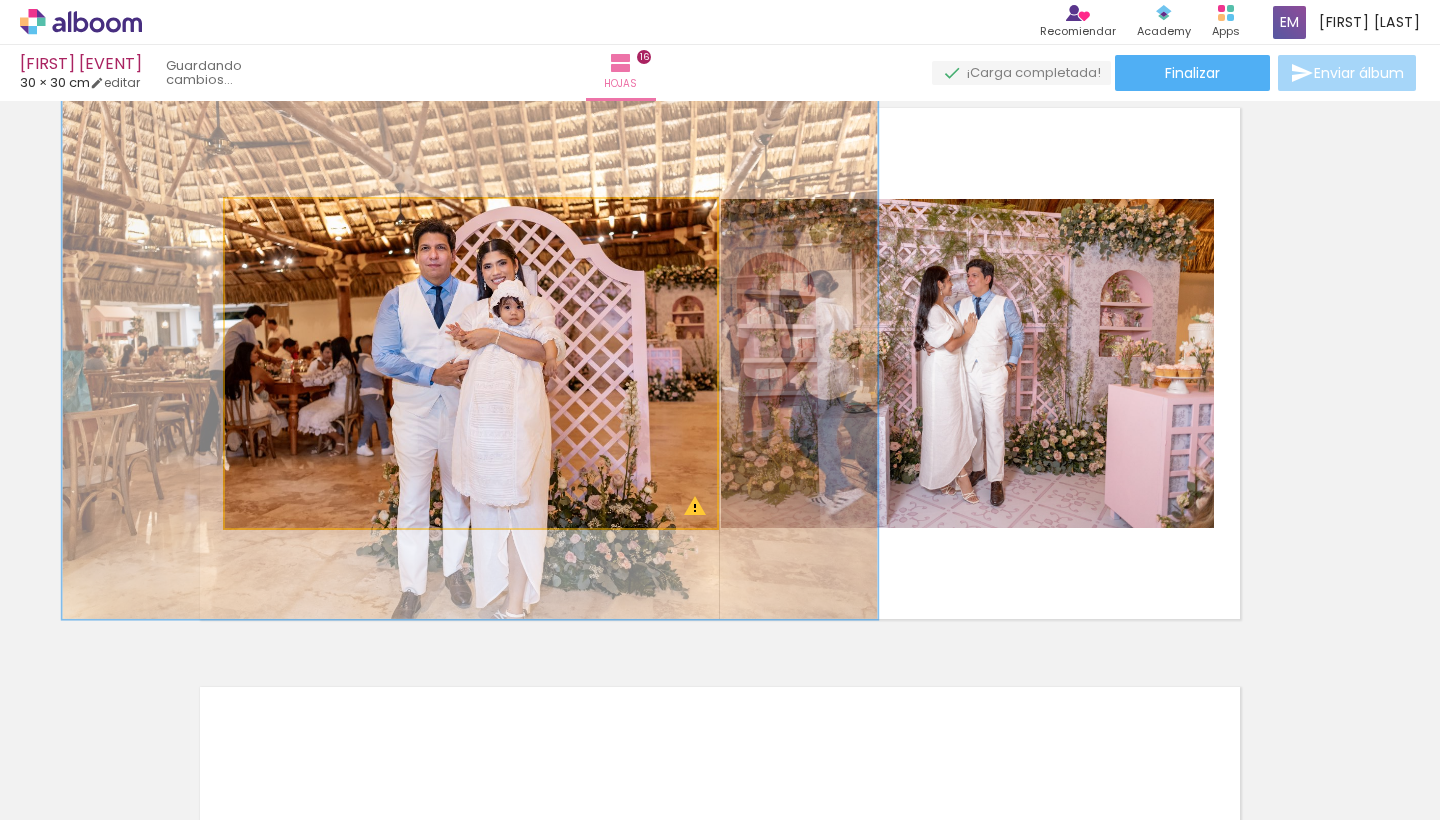 click 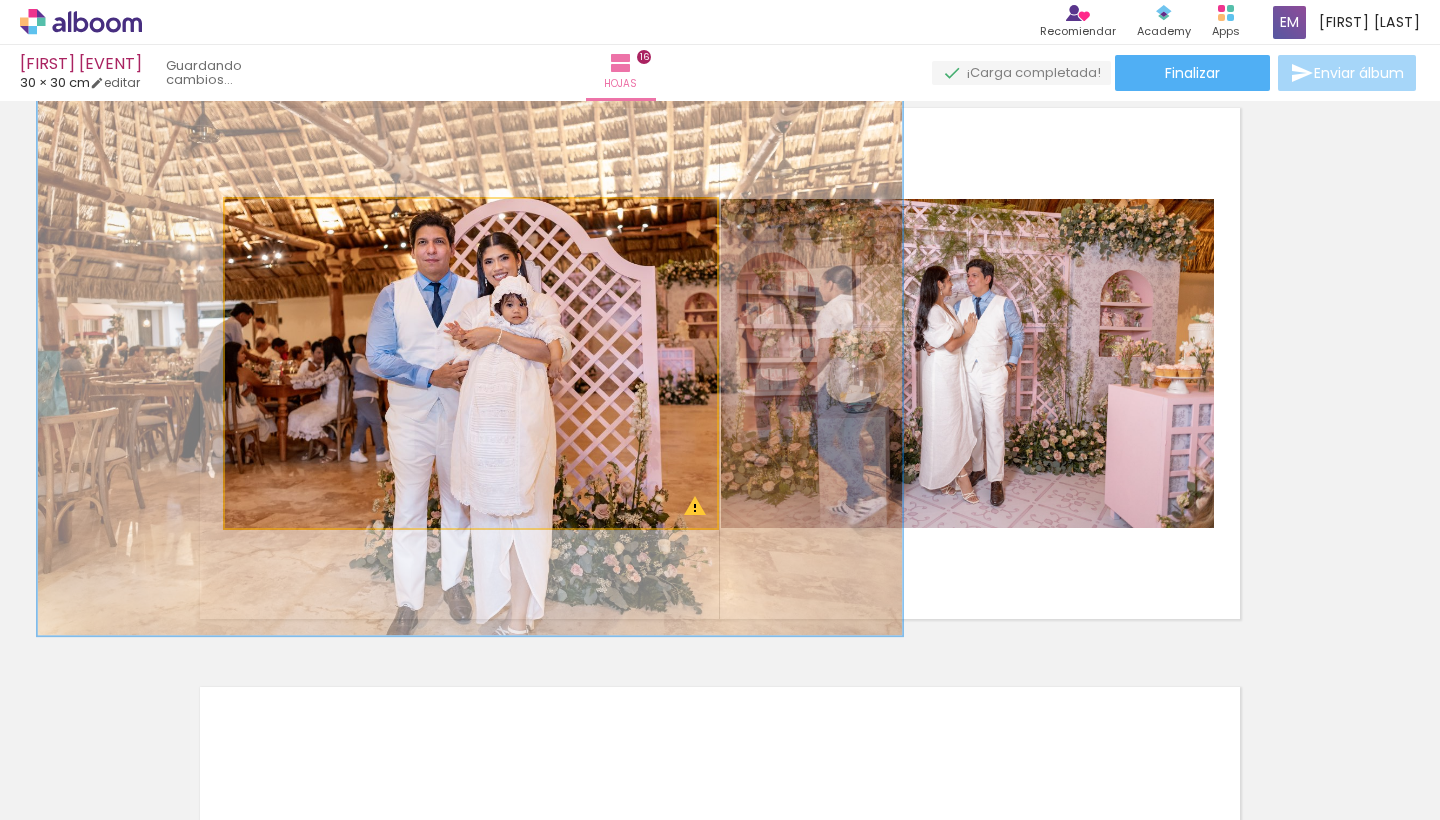 type on "175" 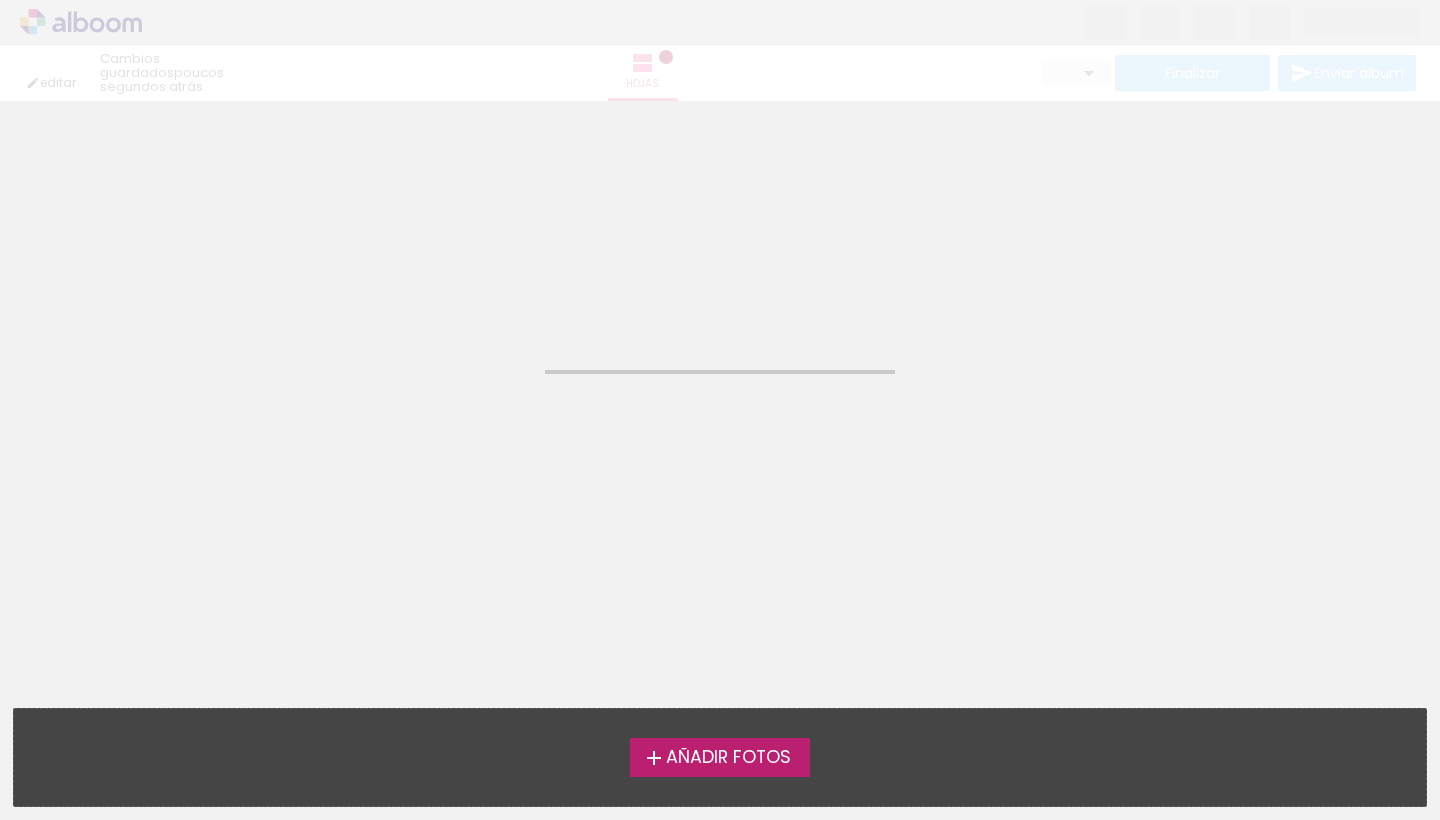 scroll, scrollTop: 0, scrollLeft: 0, axis: both 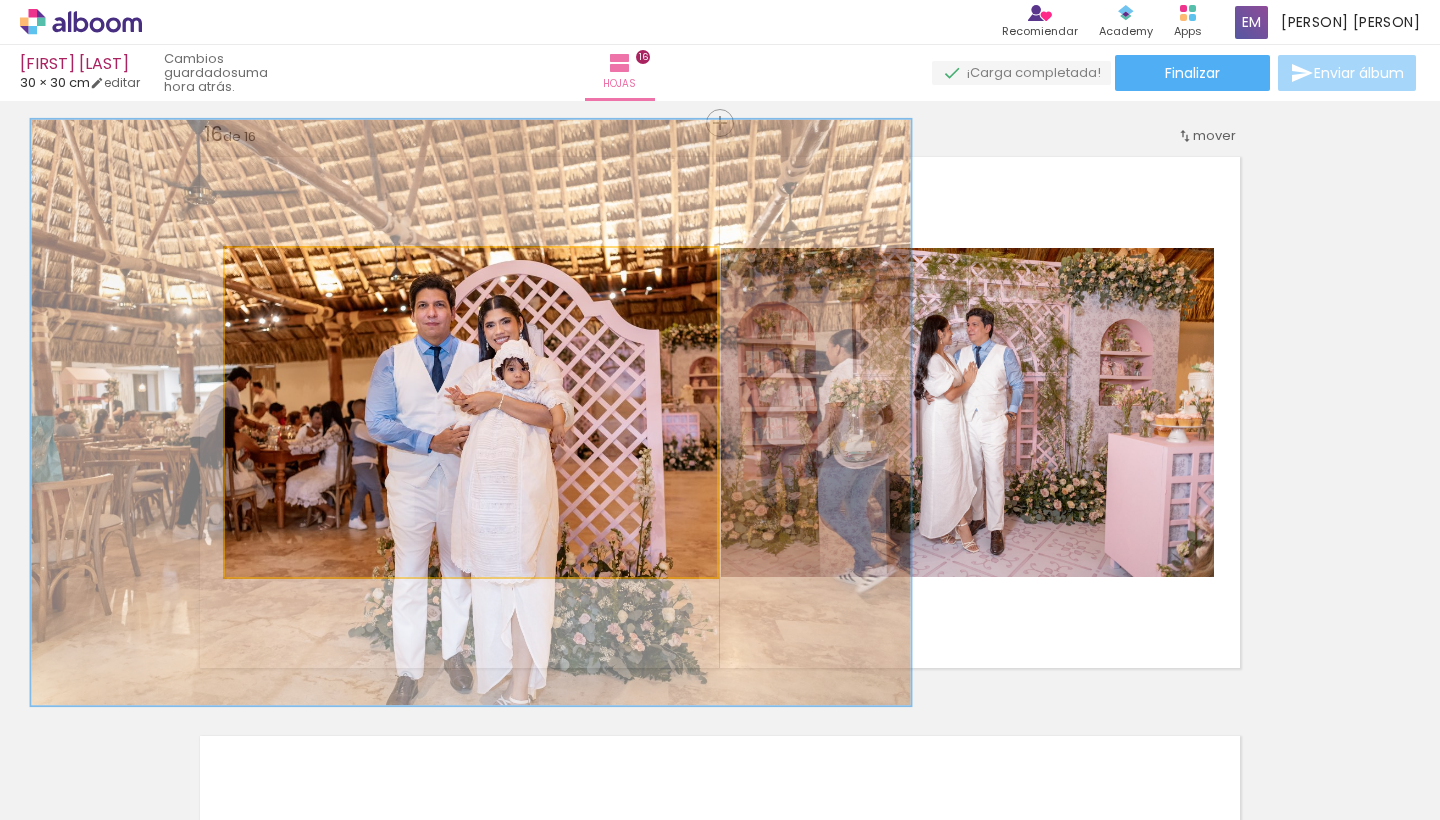 type on "175" 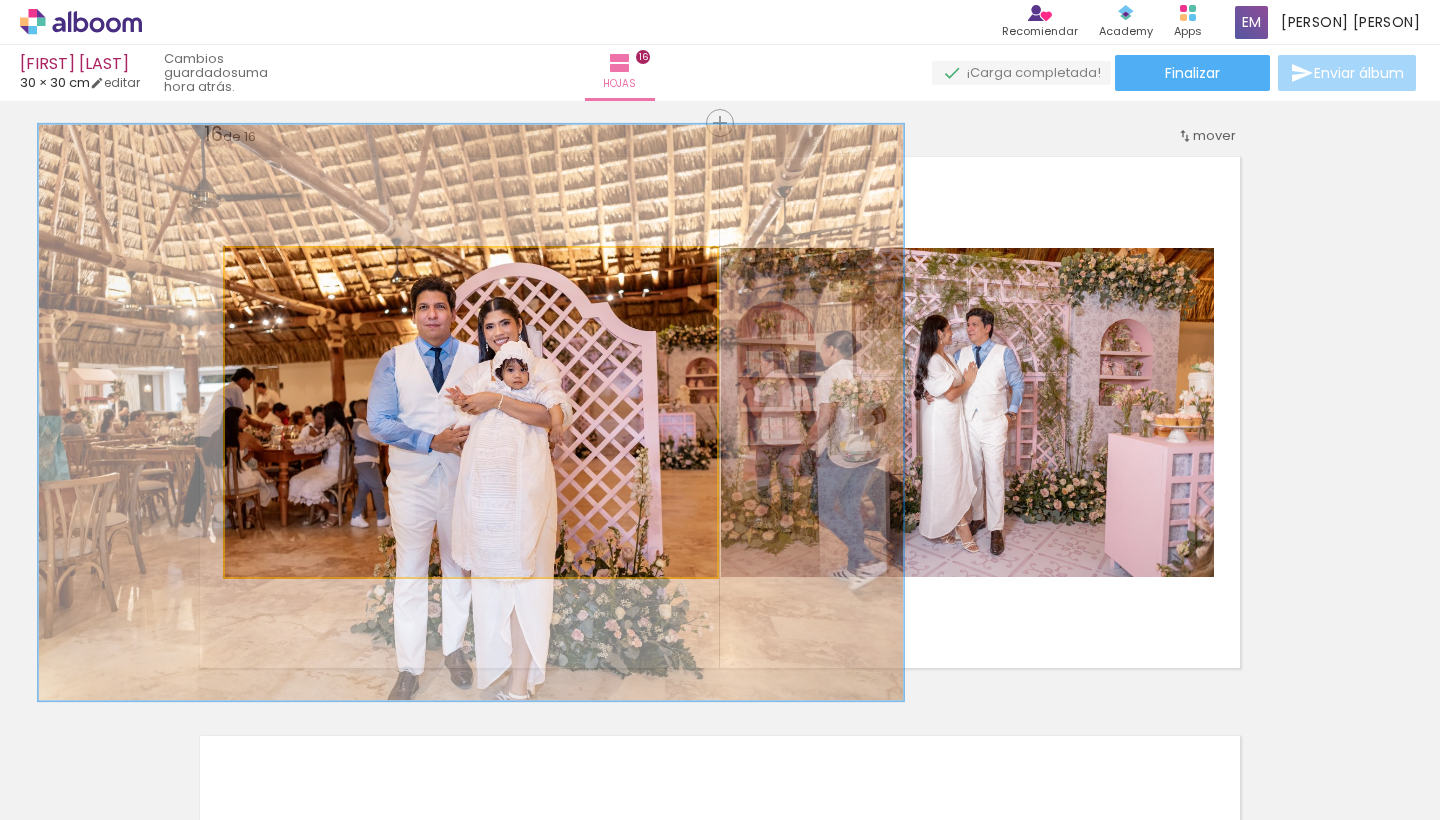 click 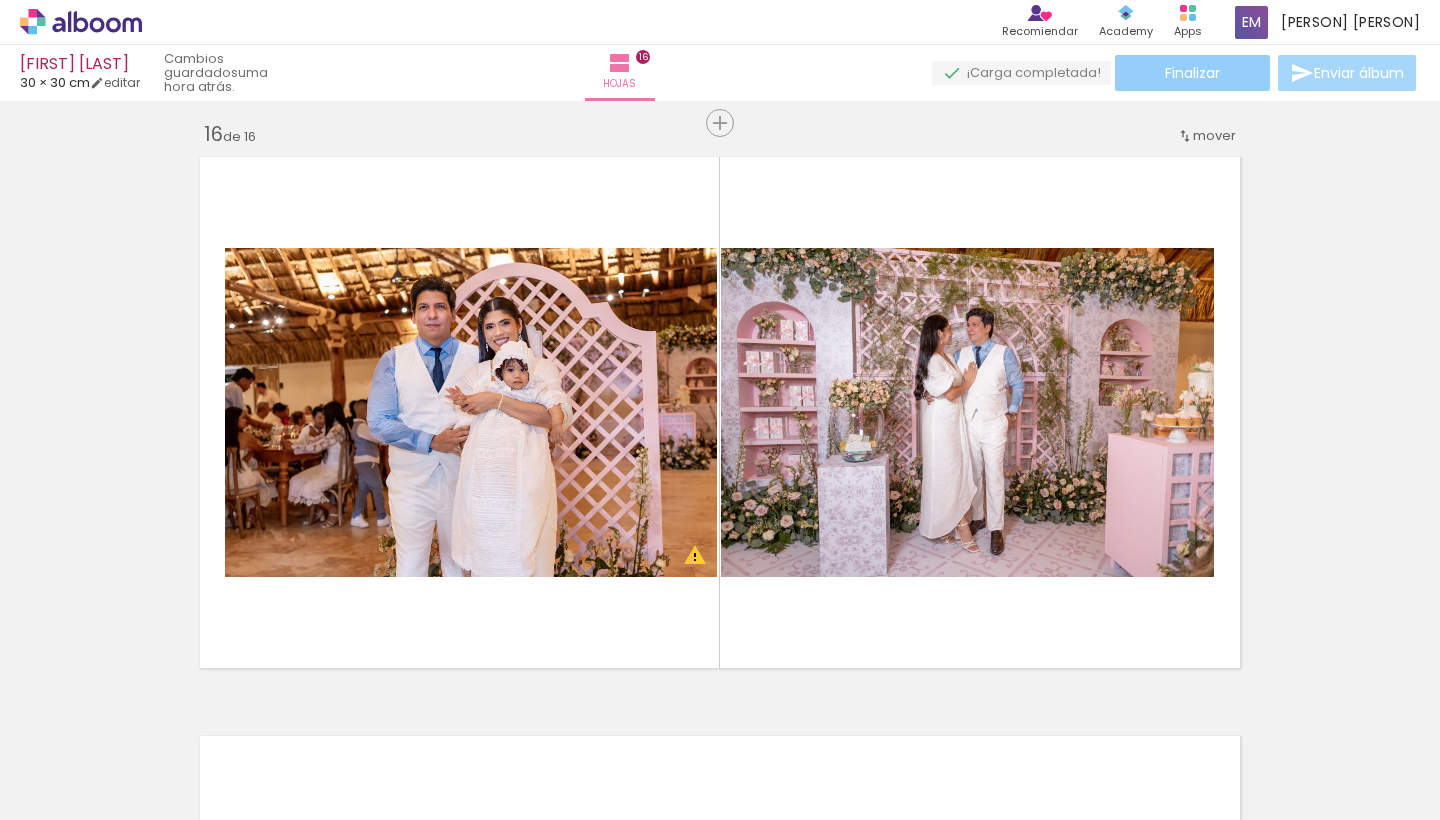 click on "Finalizar" 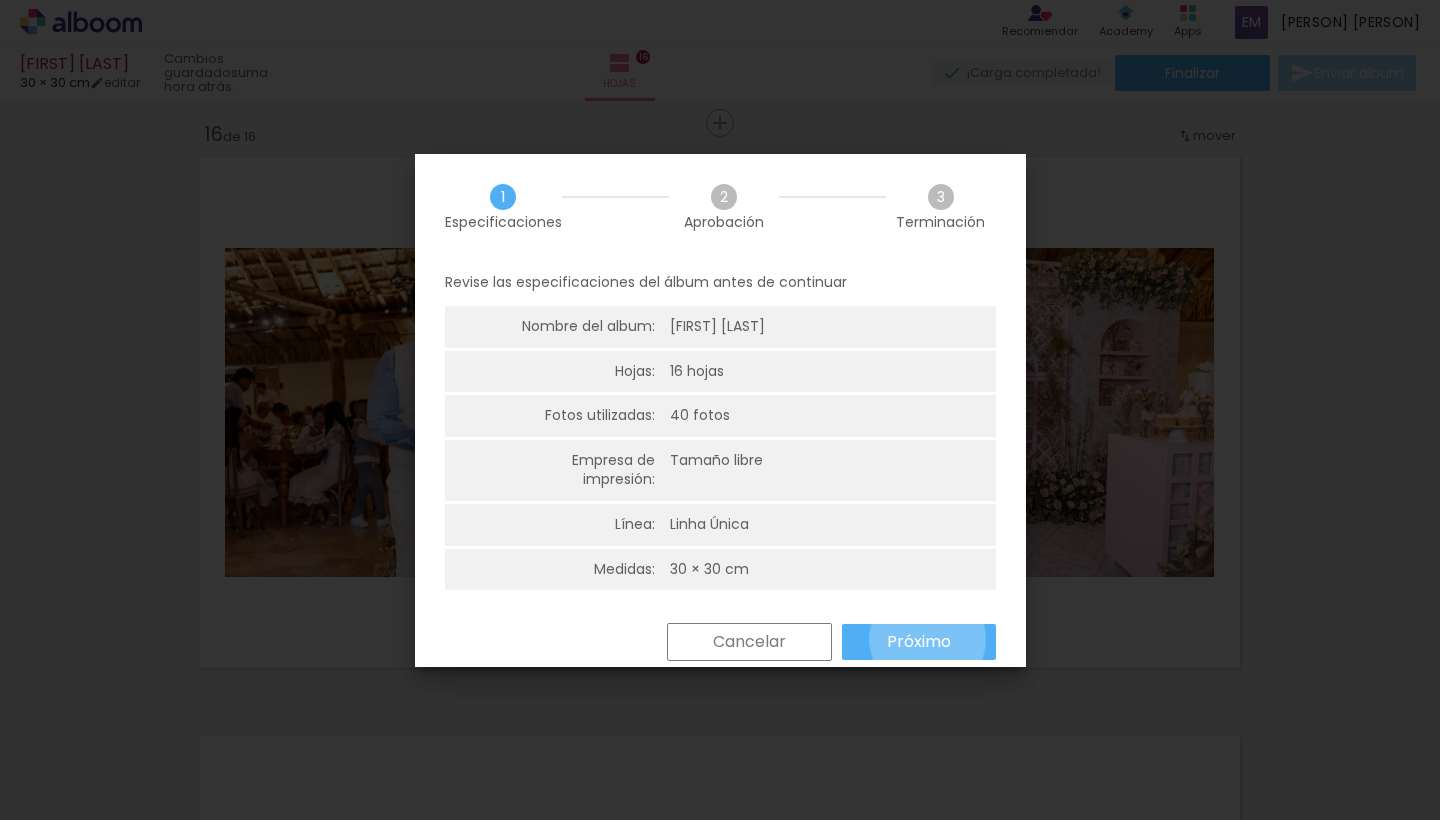 click on "Próximo" at bounding box center [0, 0] 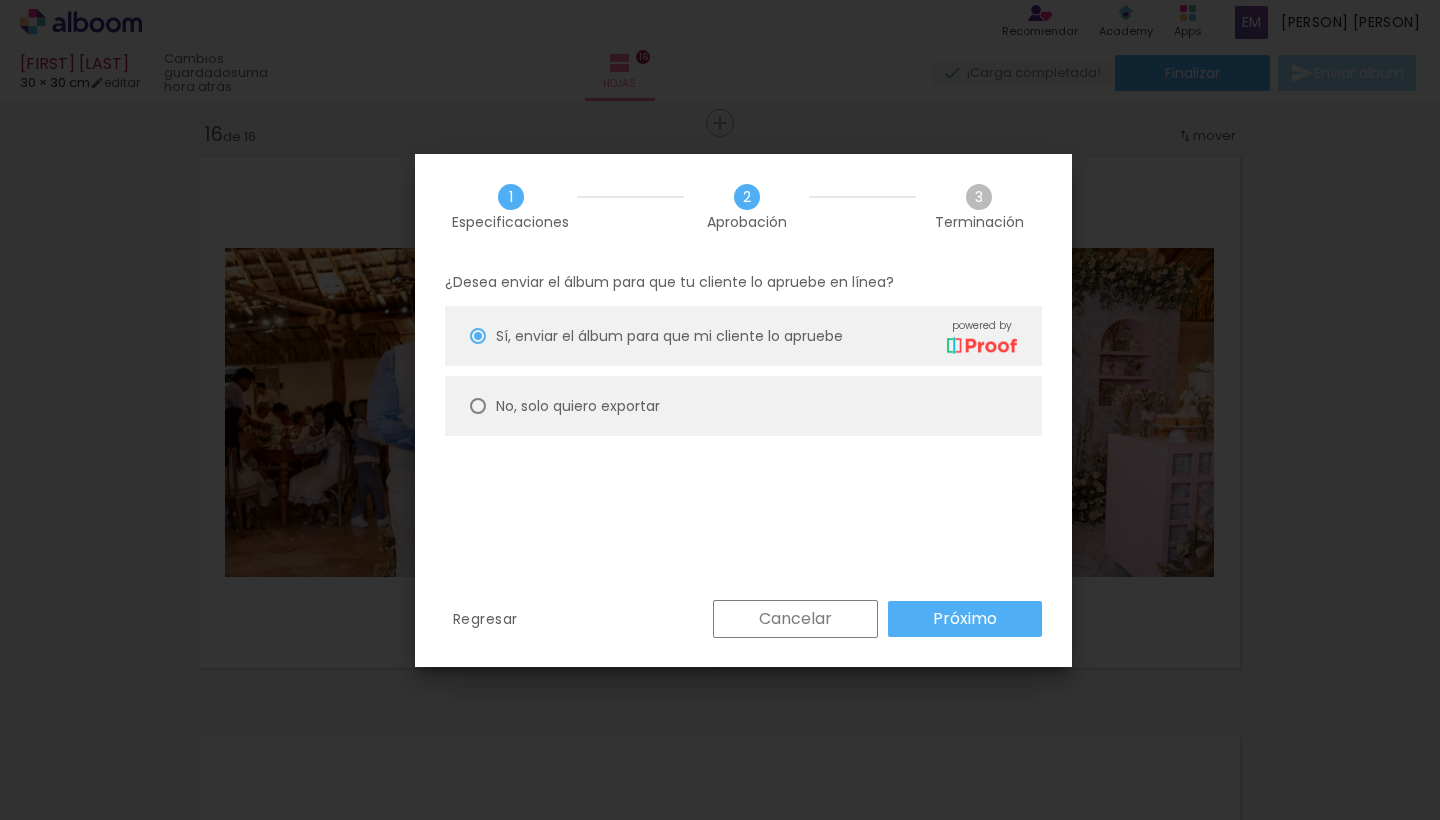 click on "No, solo quiero exportar" at bounding box center (743, 406) 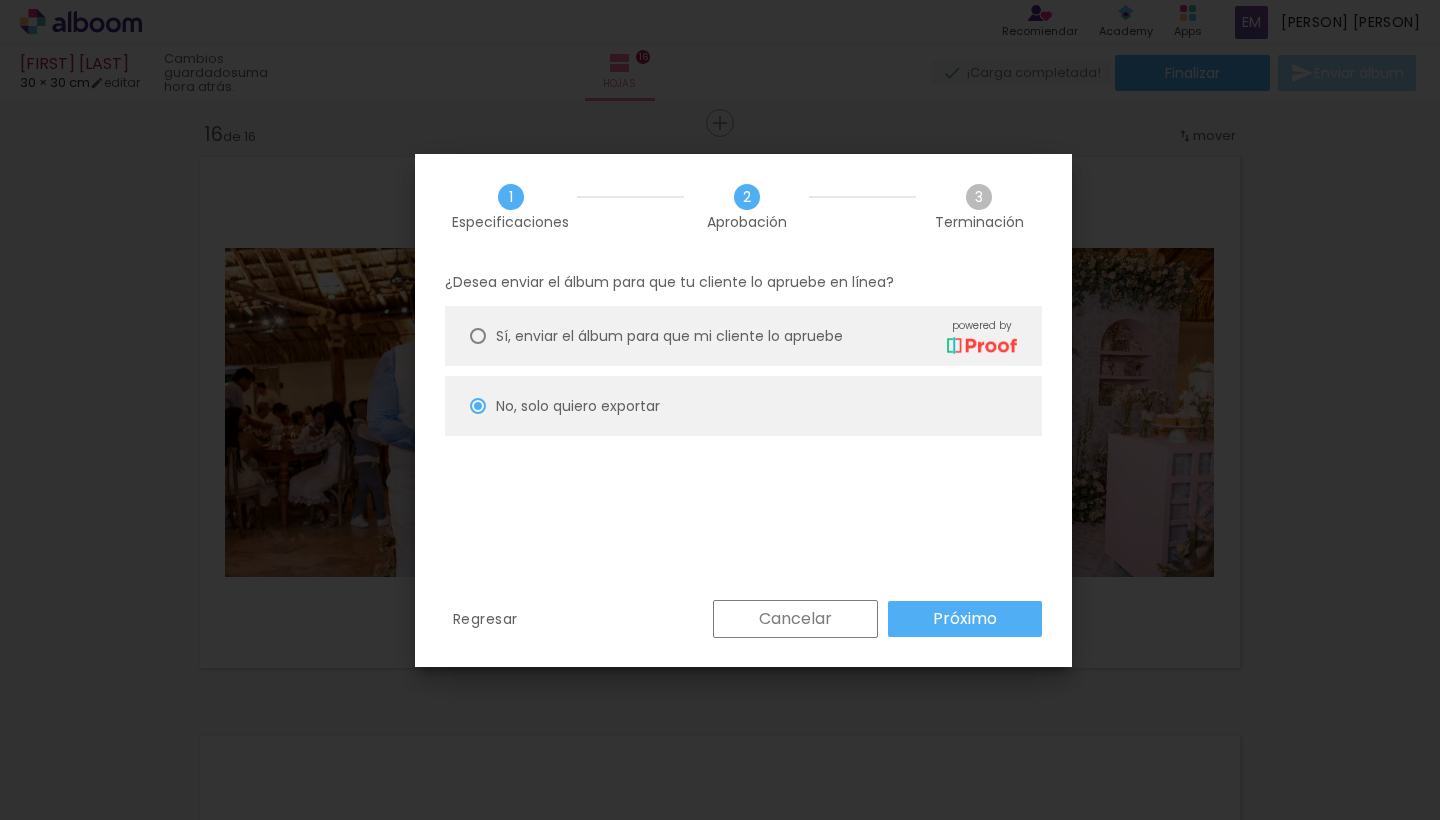 click on "Próximo" at bounding box center [0, 0] 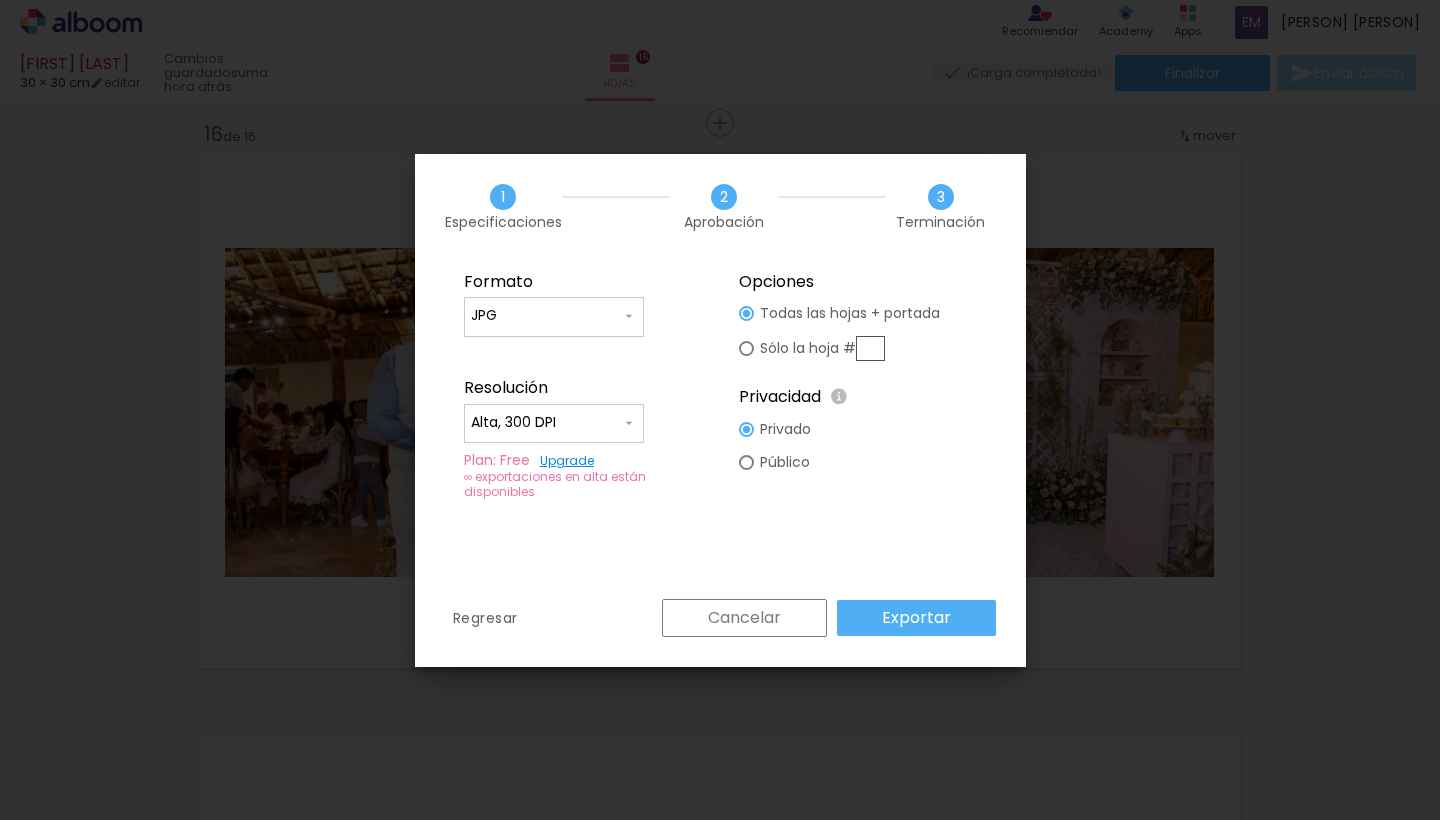 click at bounding box center (870, 348) 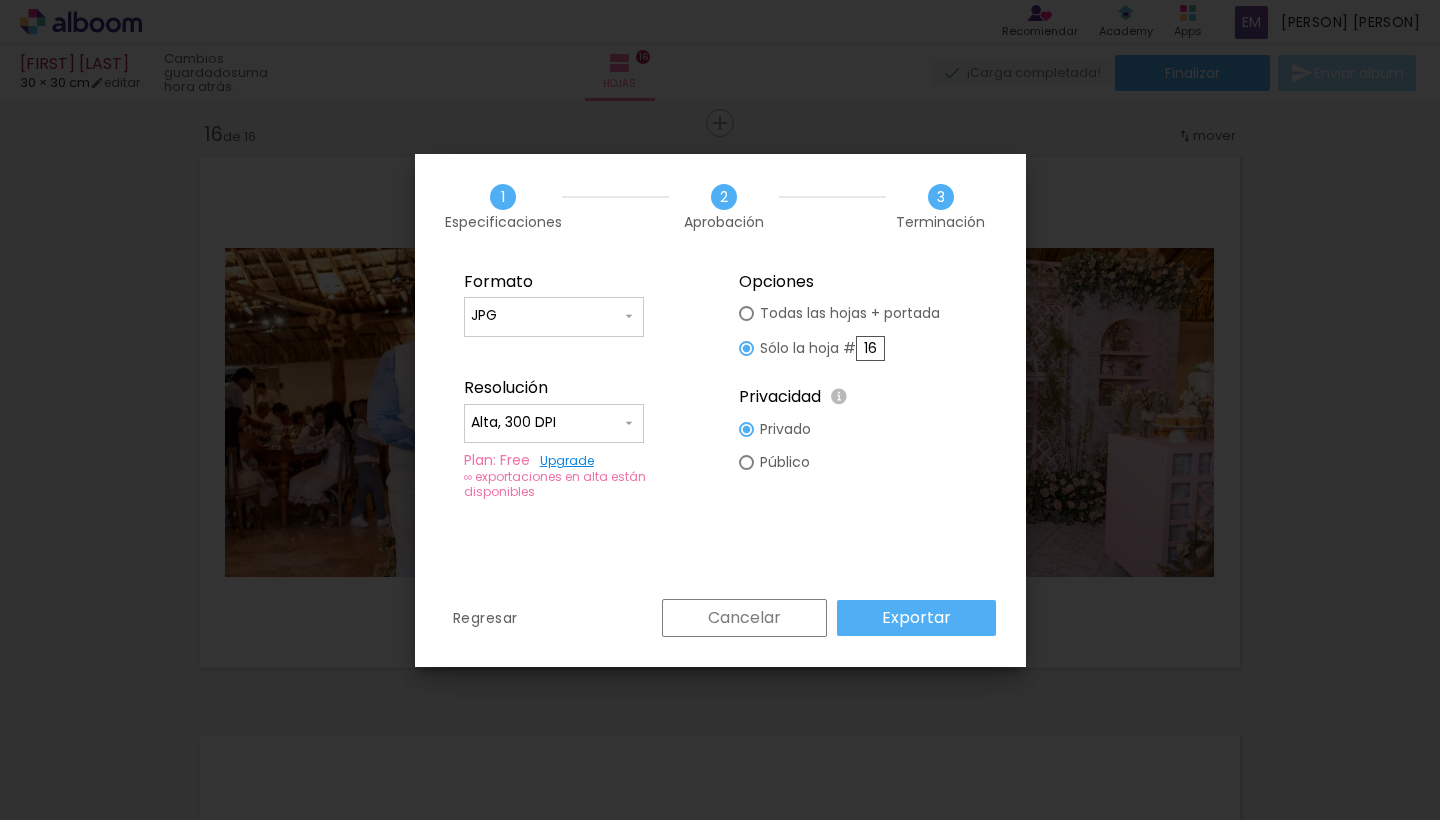type on "16" 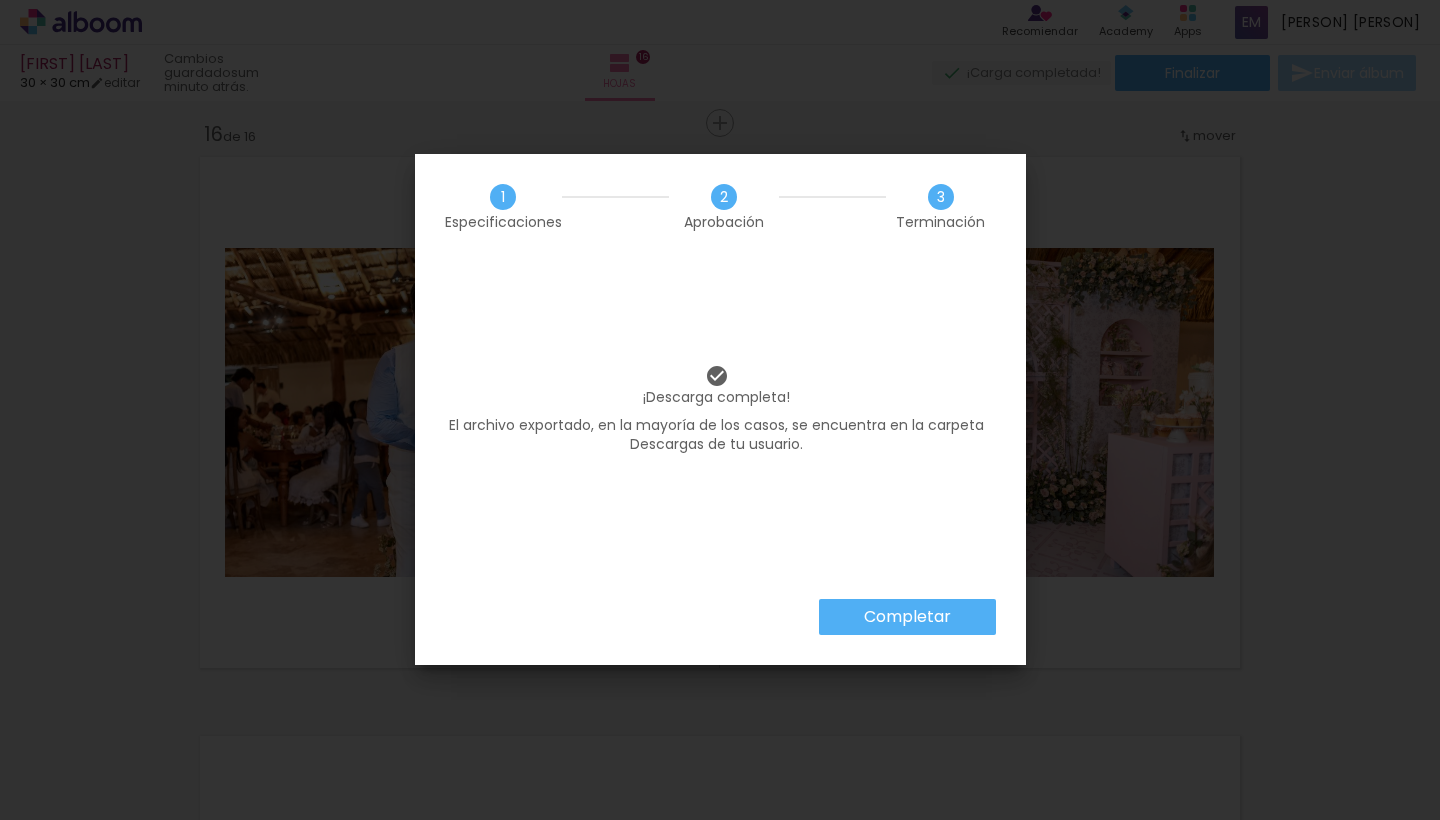 click on "Completar" at bounding box center [0, 0] 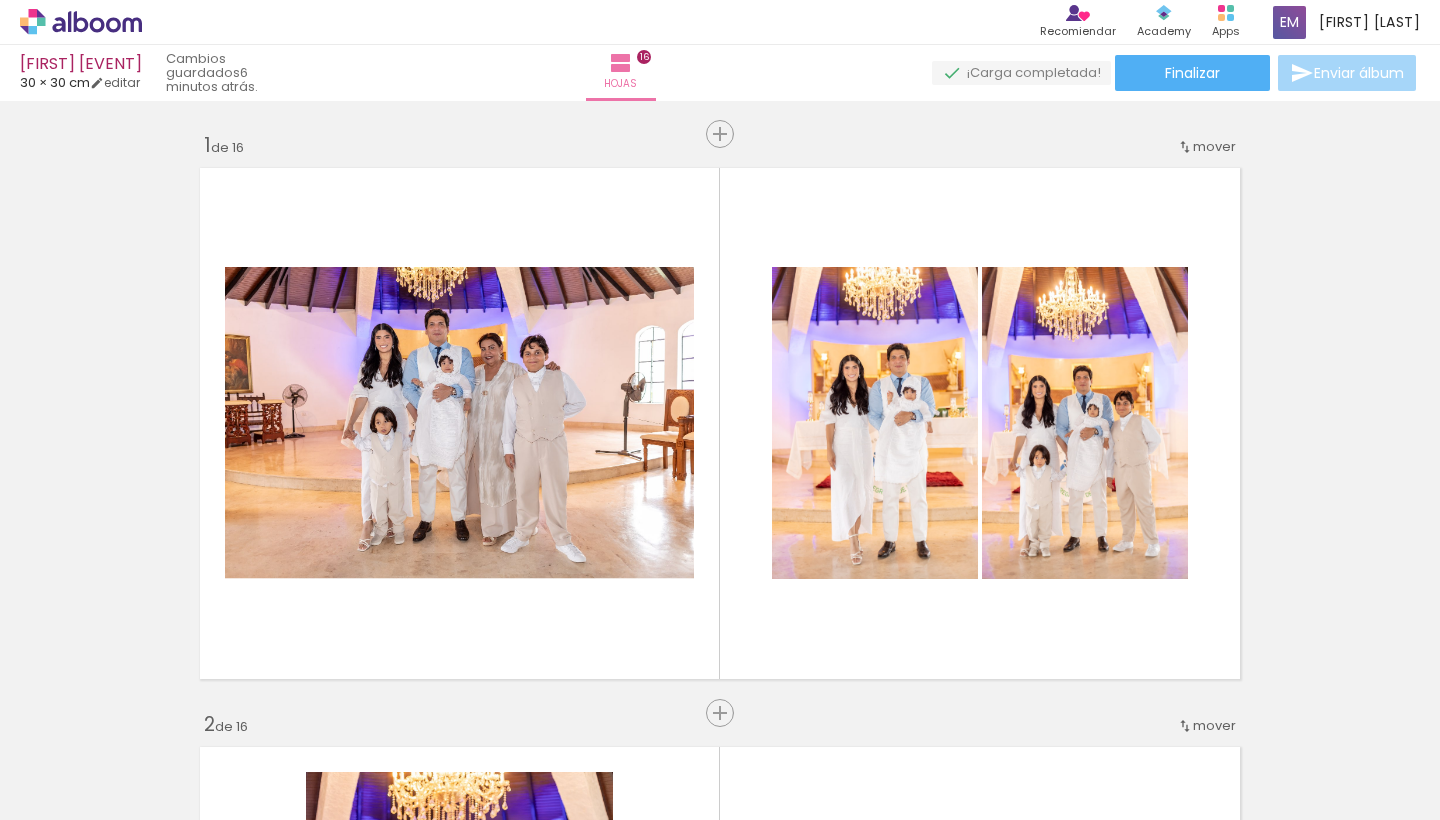 scroll, scrollTop: 0, scrollLeft: 0, axis: both 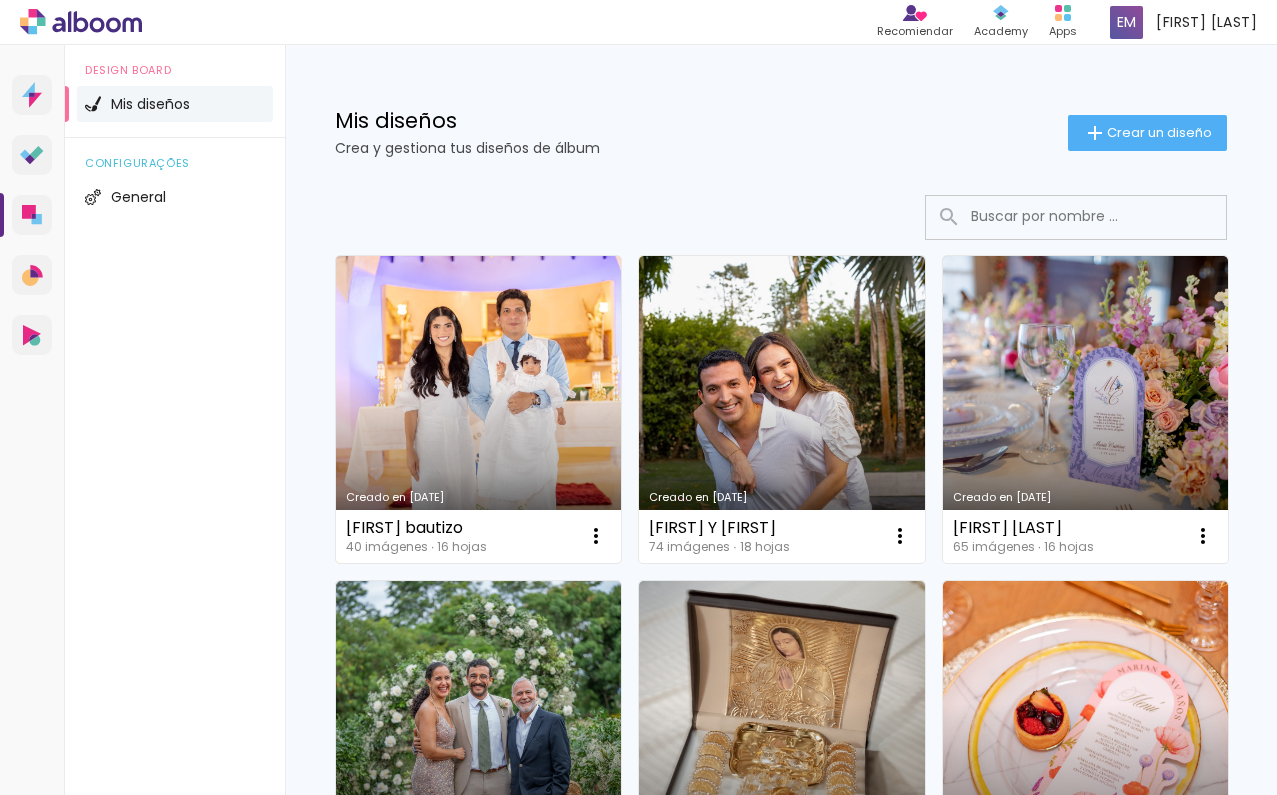click on "Creado en [DATE]" at bounding box center (478, 409) 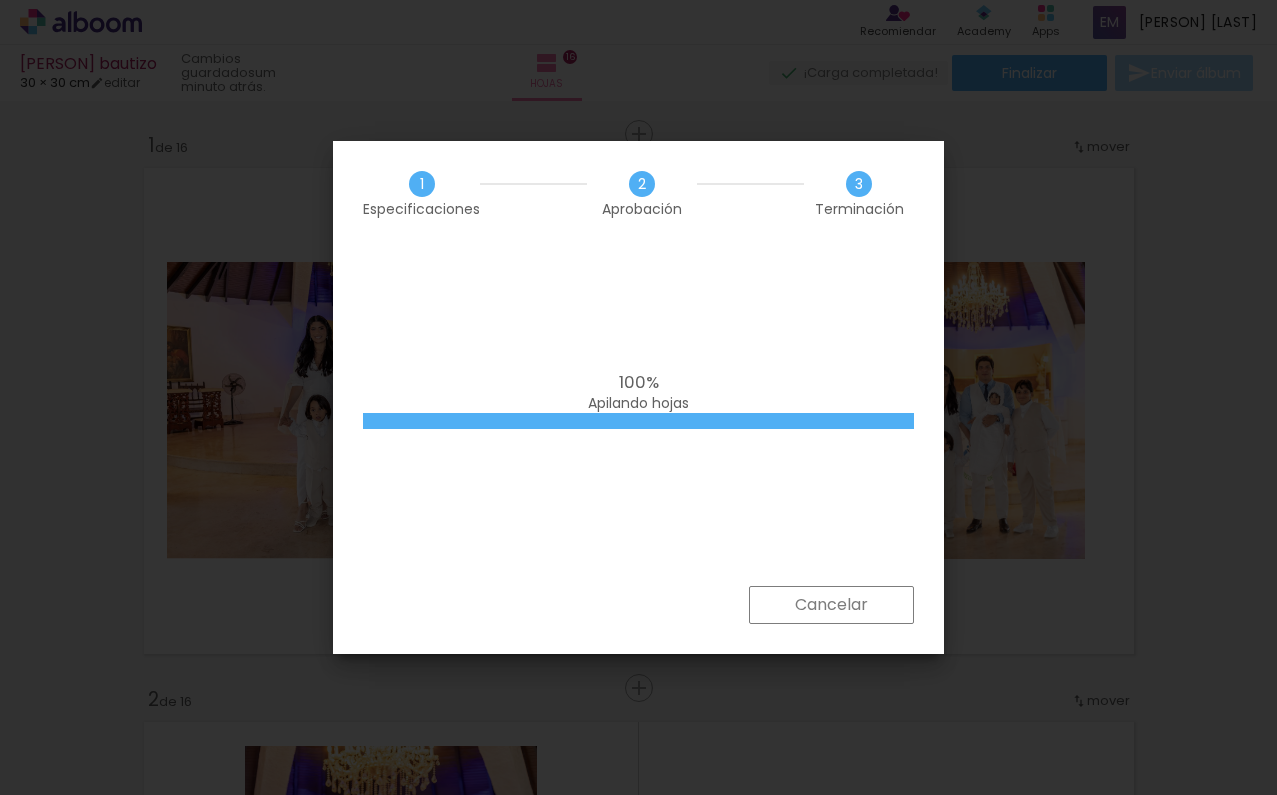 scroll, scrollTop: 0, scrollLeft: 0, axis: both 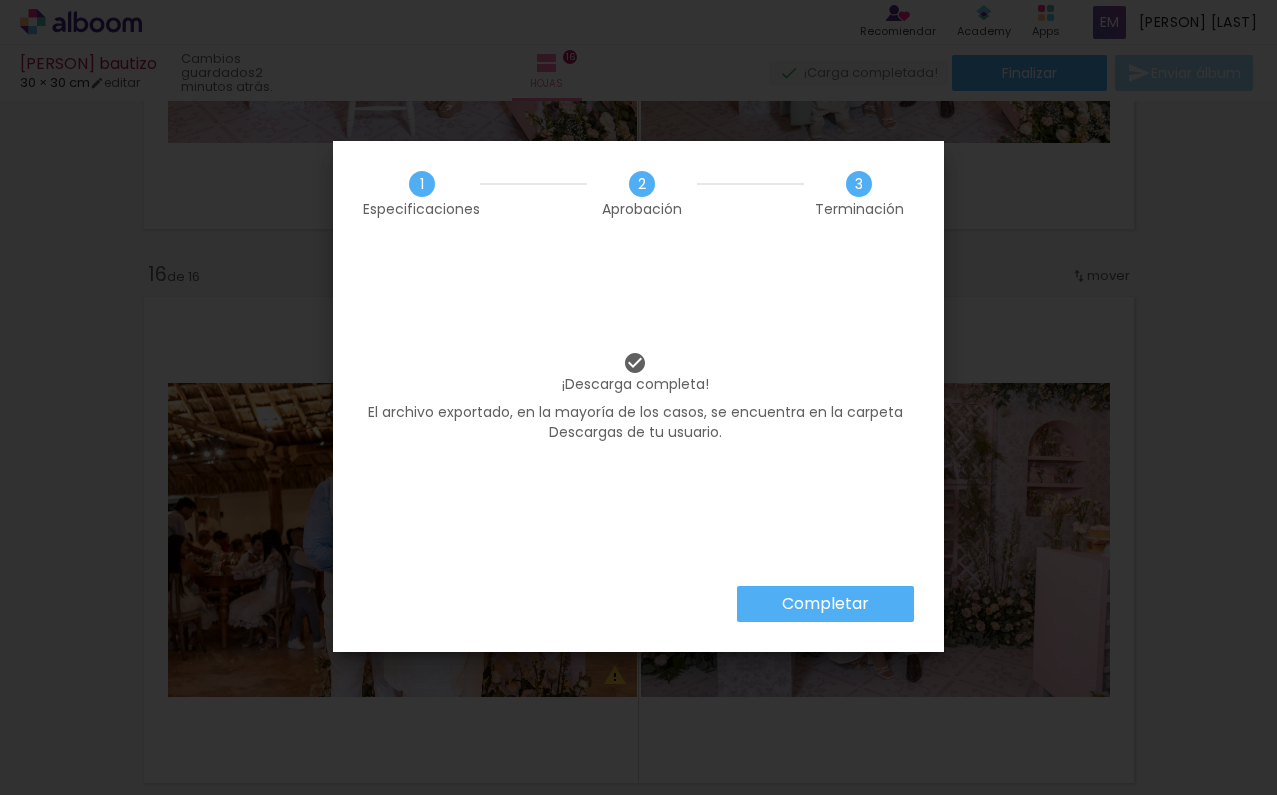 click on "Completar" at bounding box center (0, 0) 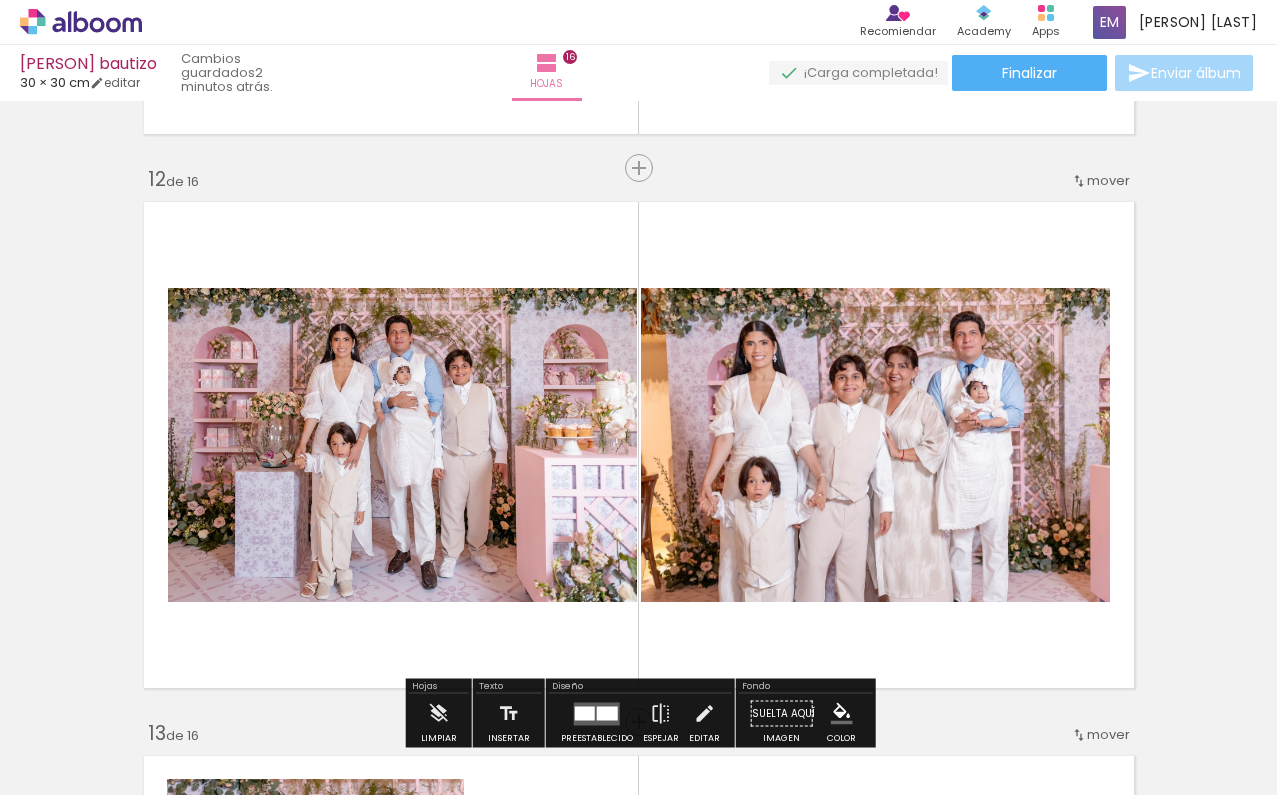 scroll, scrollTop: 6061, scrollLeft: 0, axis: vertical 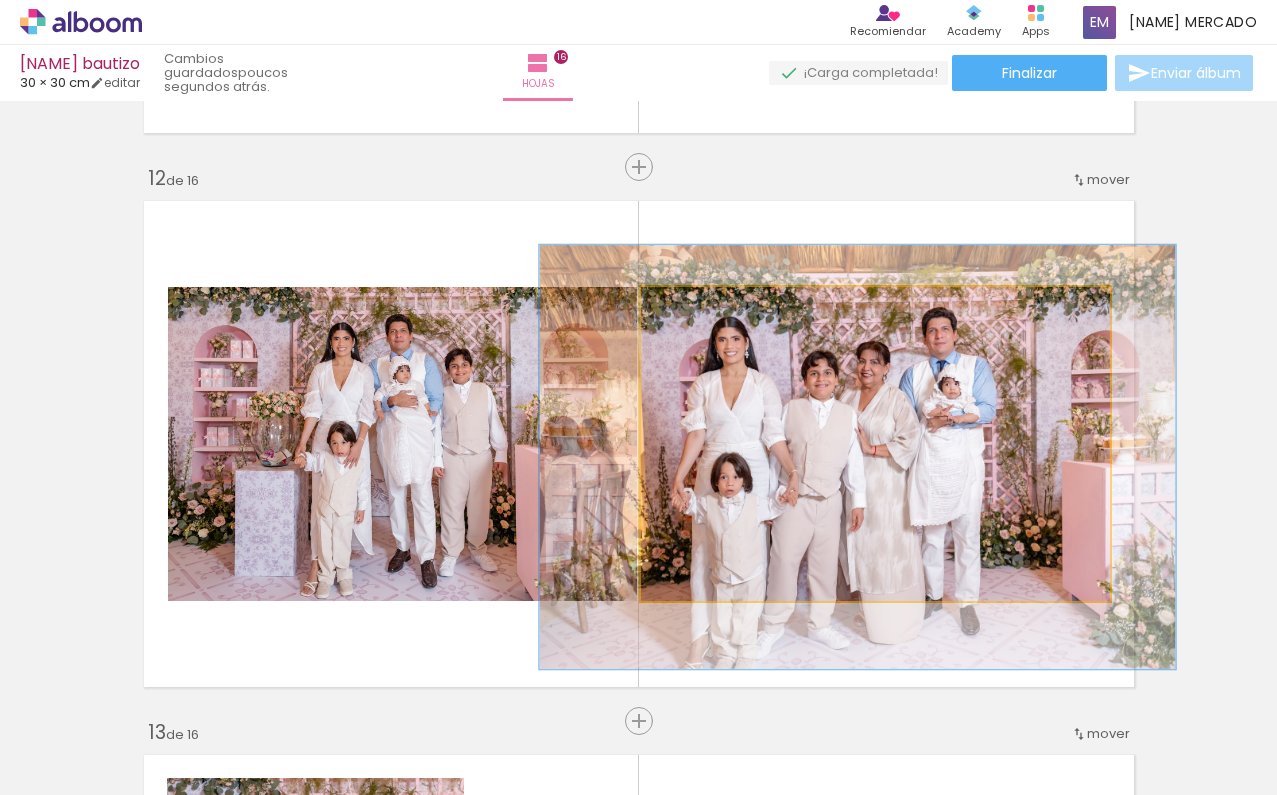 drag, startPoint x: 904, startPoint y: 392, endPoint x: 881, endPoint y: 392, distance: 23 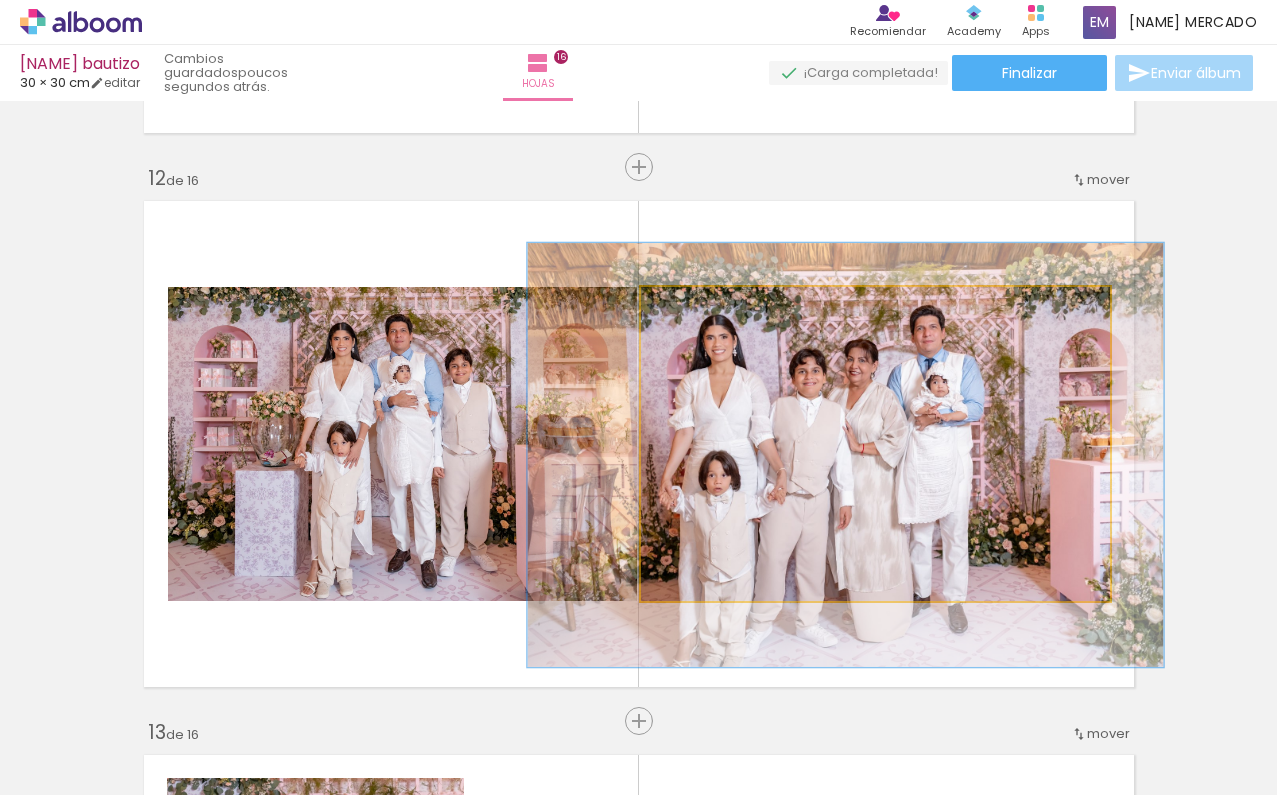 drag, startPoint x: 959, startPoint y: 408, endPoint x: 947, endPoint y: 406, distance: 12.165525 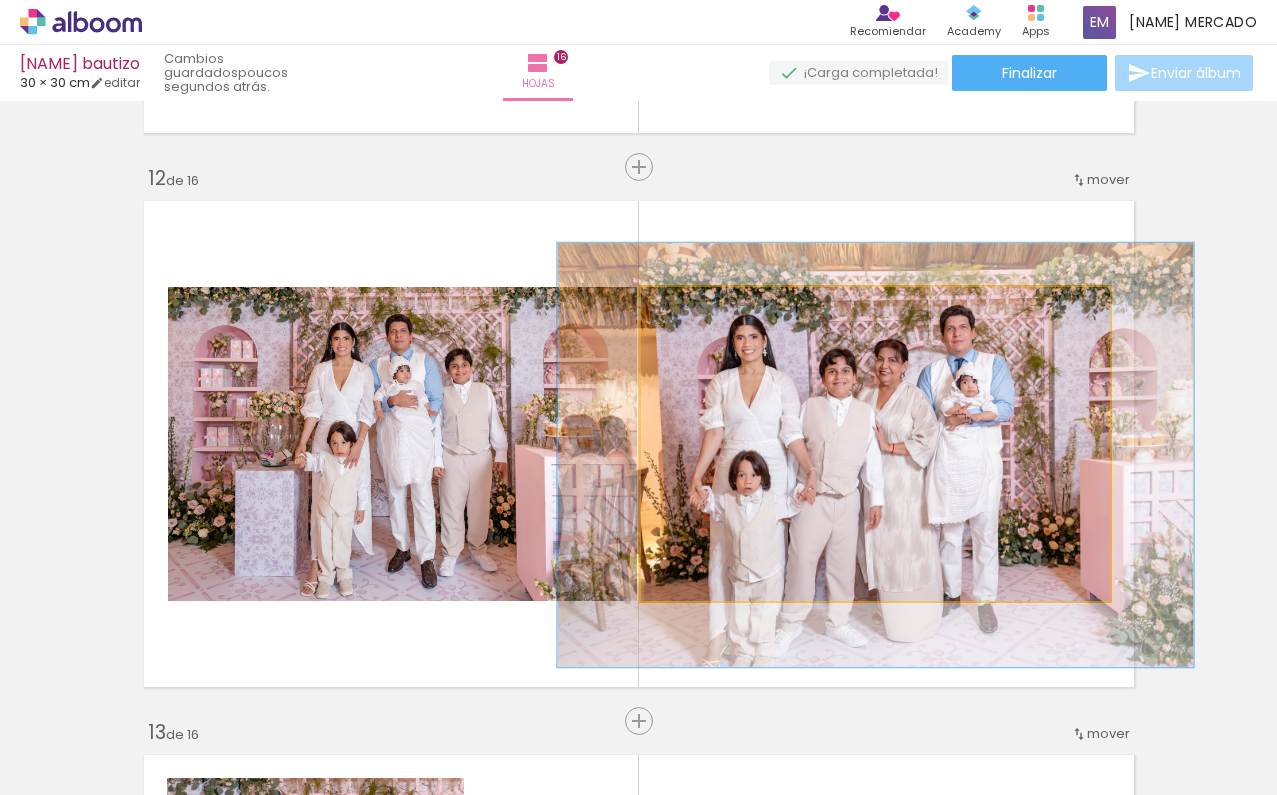 drag, startPoint x: 981, startPoint y: 426, endPoint x: 1015, endPoint y: 427, distance: 34.0147 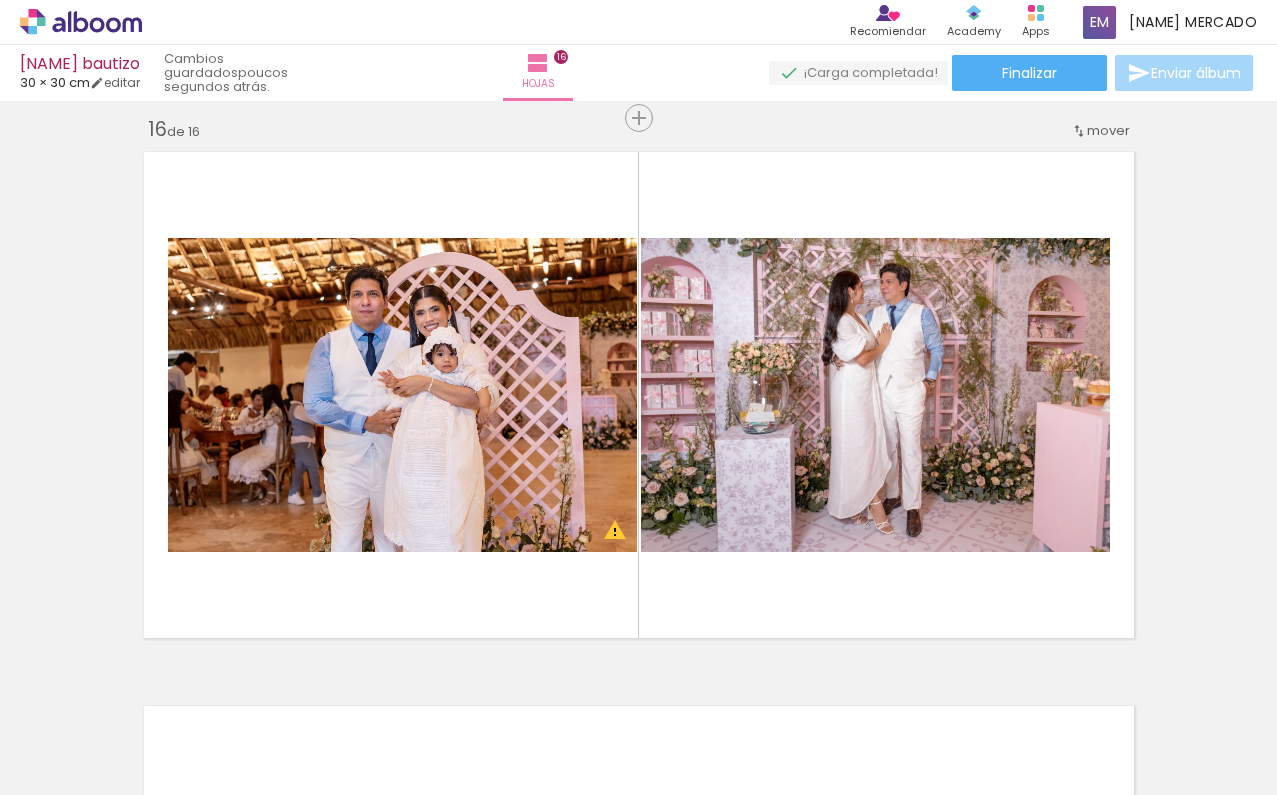 scroll, scrollTop: 8329, scrollLeft: 0, axis: vertical 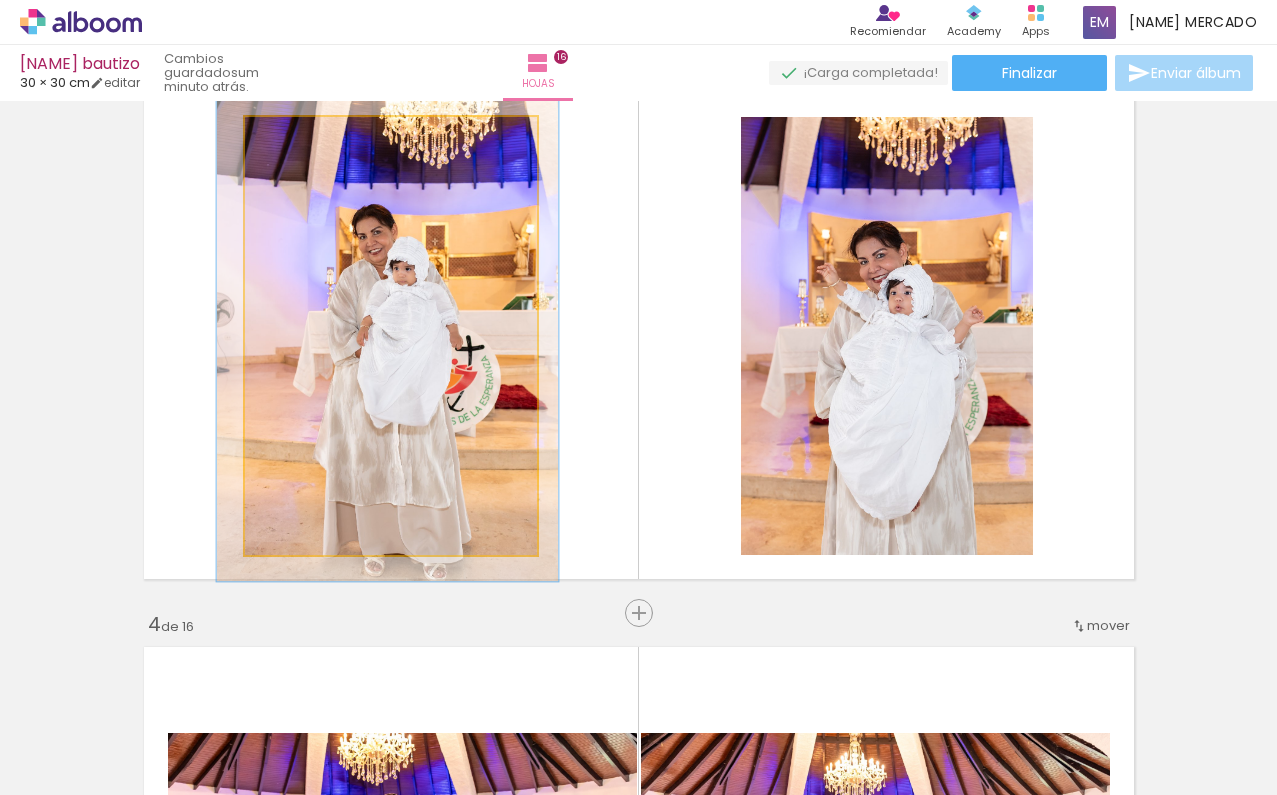 drag, startPoint x: 298, startPoint y: 138, endPoint x: 306, endPoint y: 145, distance: 10.630146 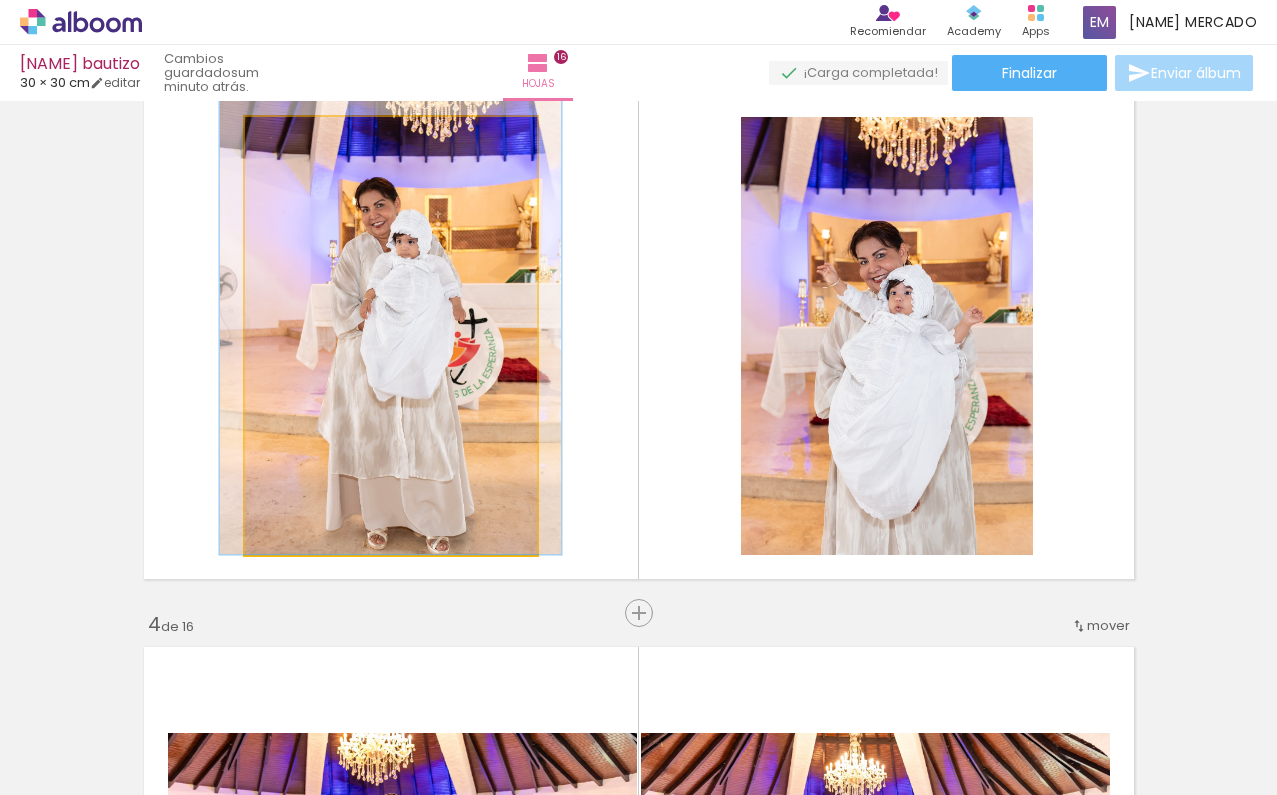 drag, startPoint x: 341, startPoint y: 213, endPoint x: 344, endPoint y: 174, distance: 39.115215 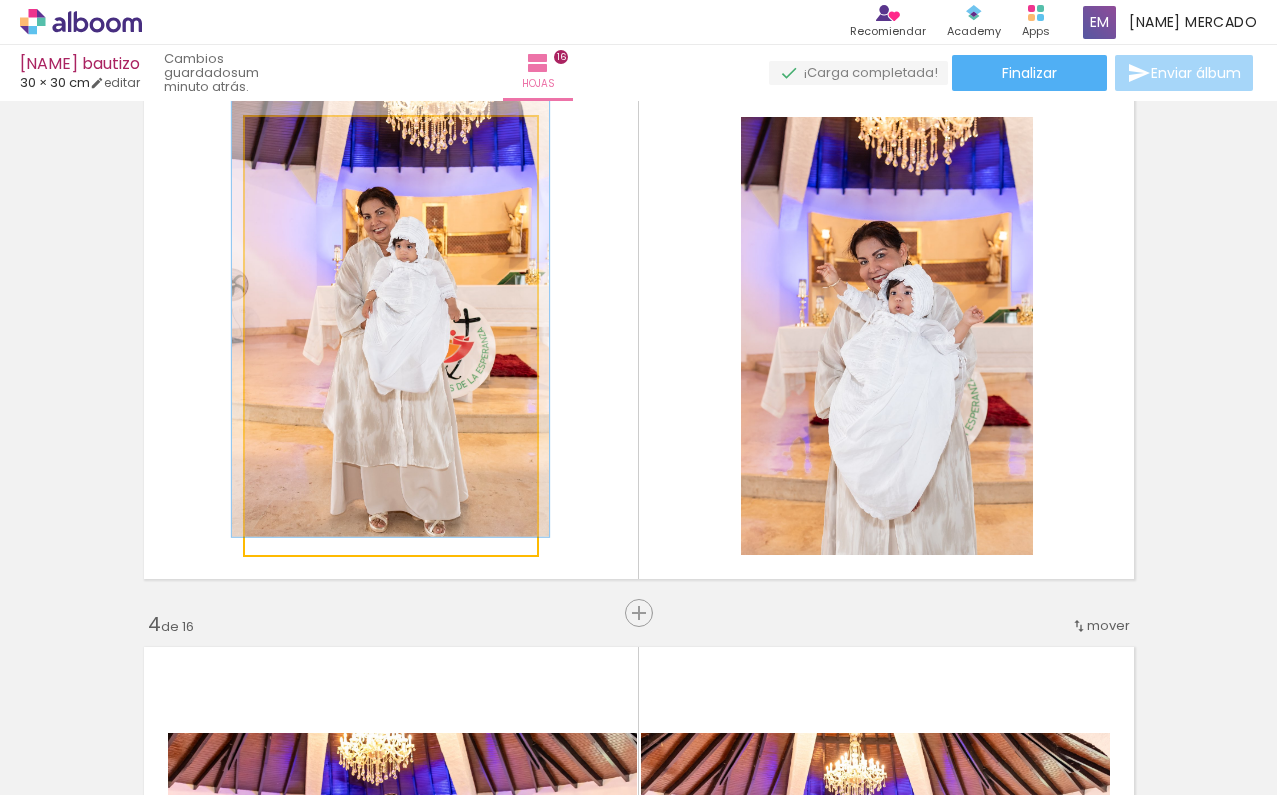 type on "104" 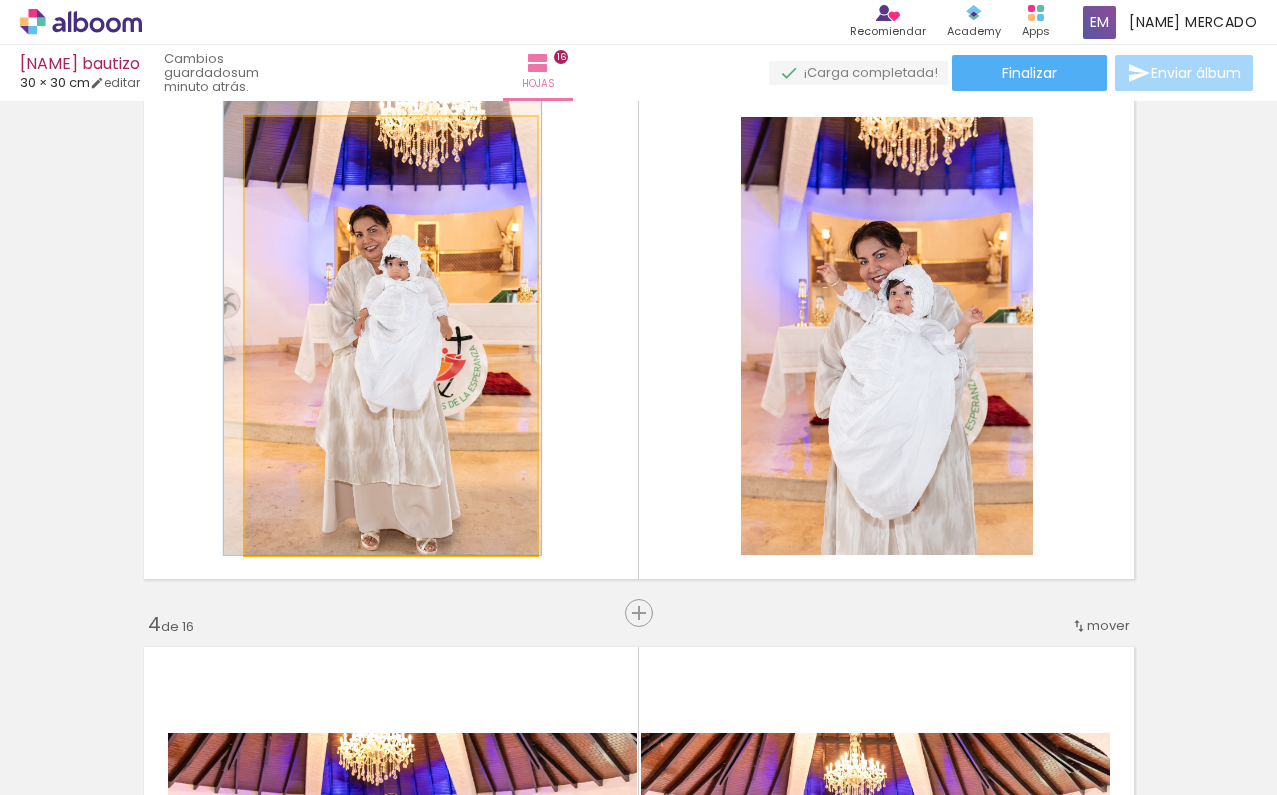 drag, startPoint x: 351, startPoint y: 244, endPoint x: 342, endPoint y: 238, distance: 10.816654 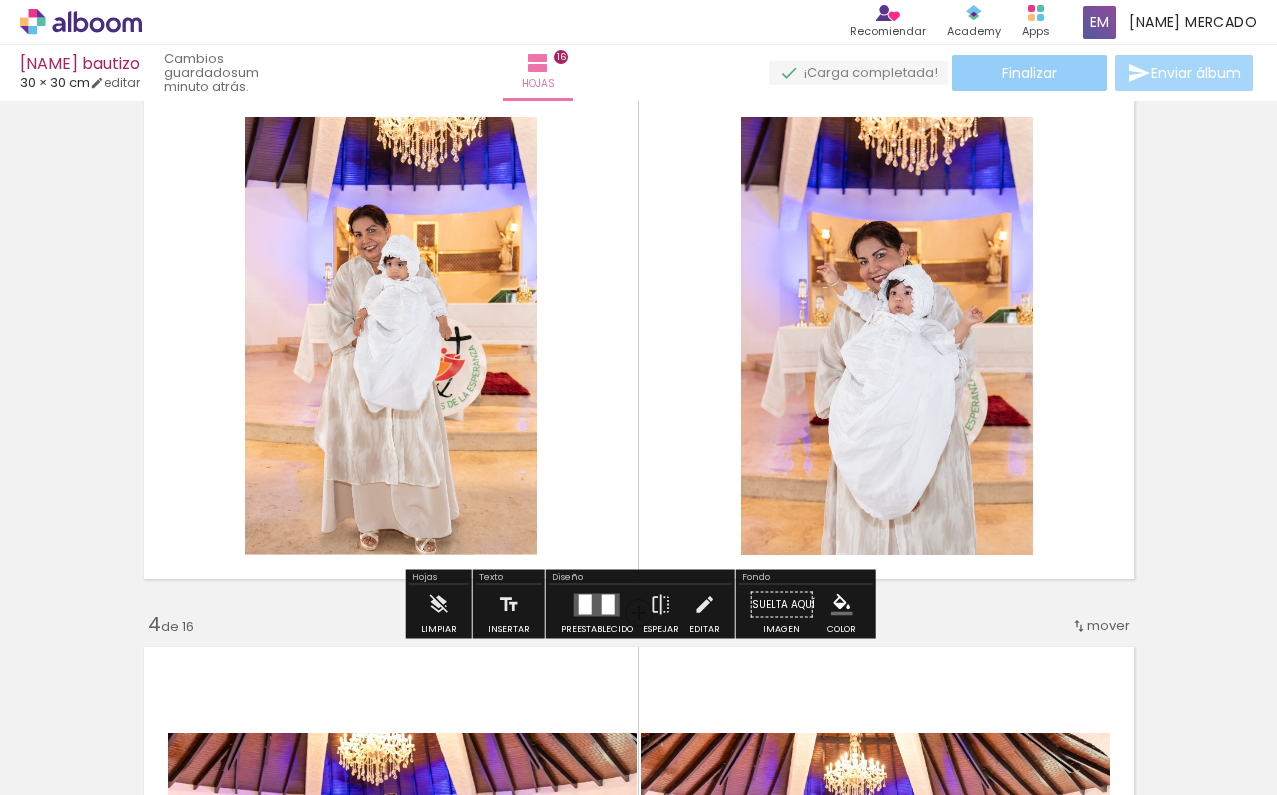click on "Finalizar" 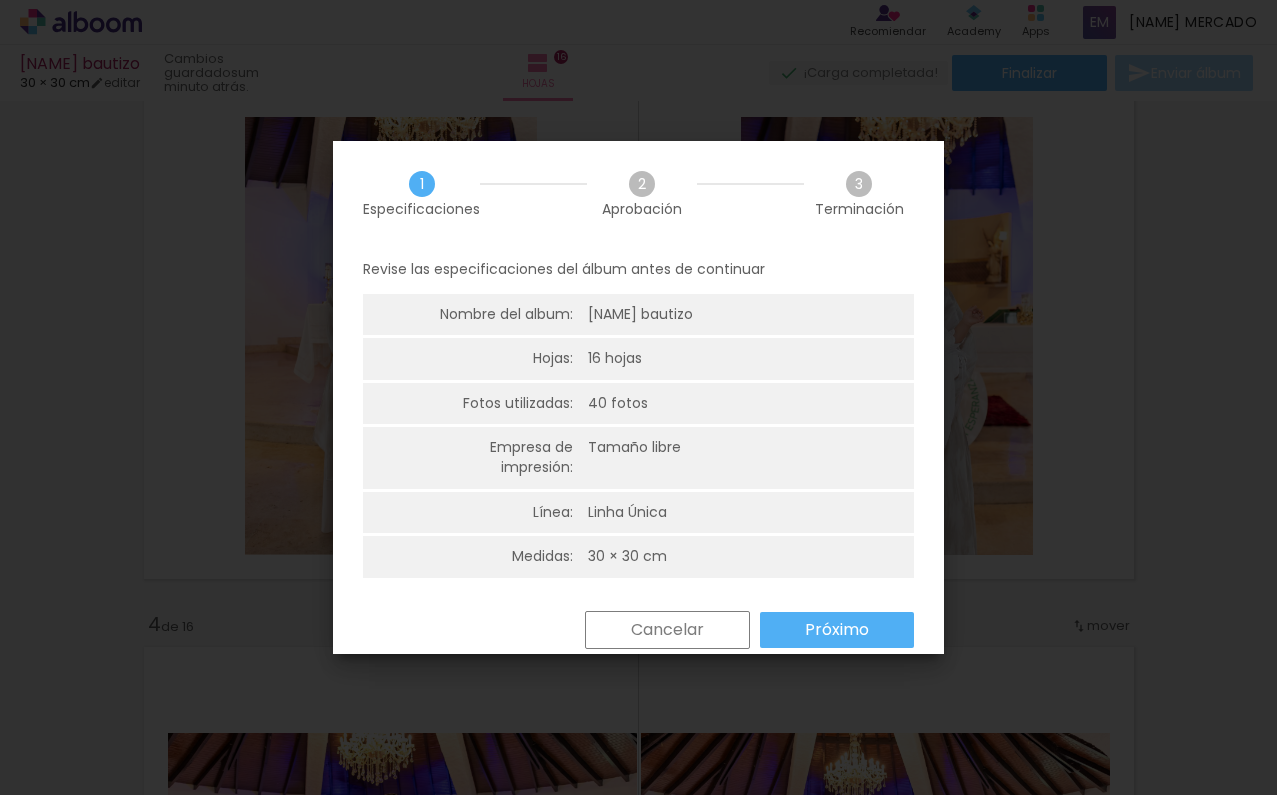 click on "Próximo" at bounding box center [837, 630] 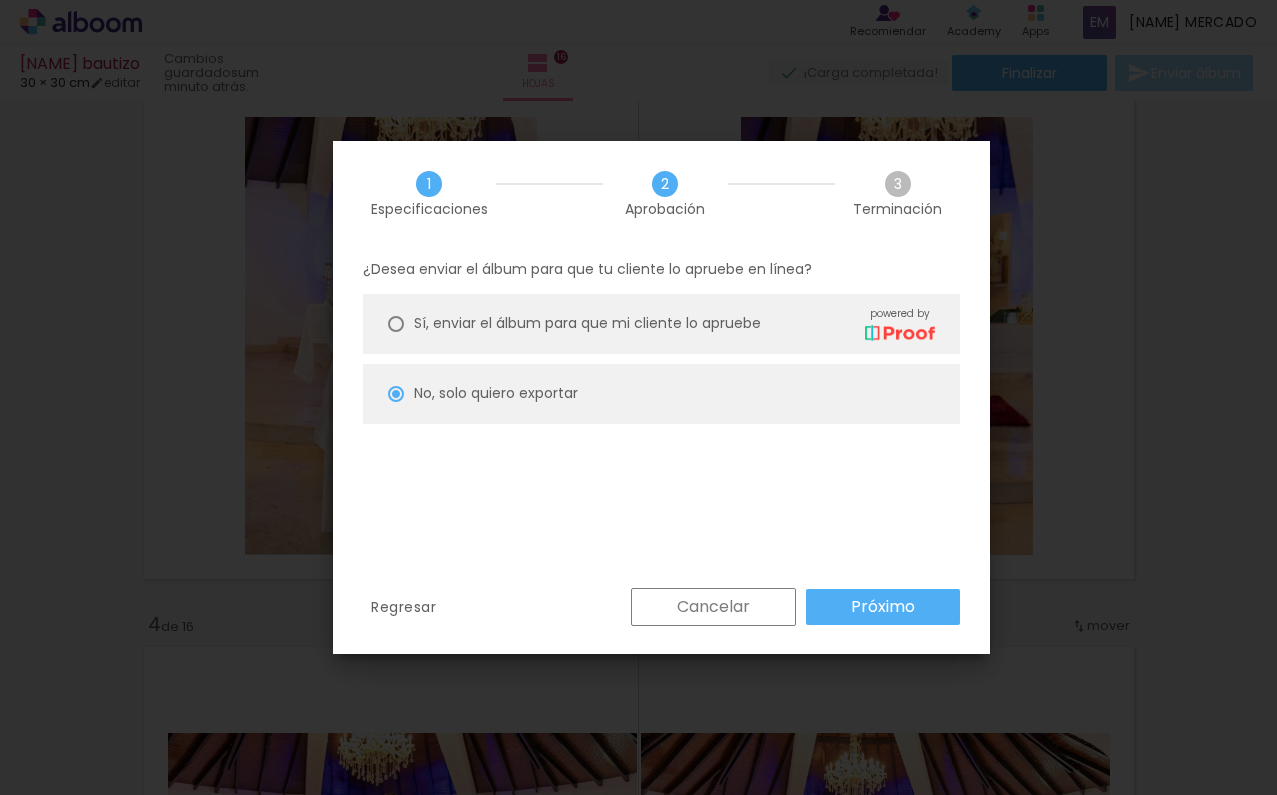 click on "Próximo" at bounding box center [0, 0] 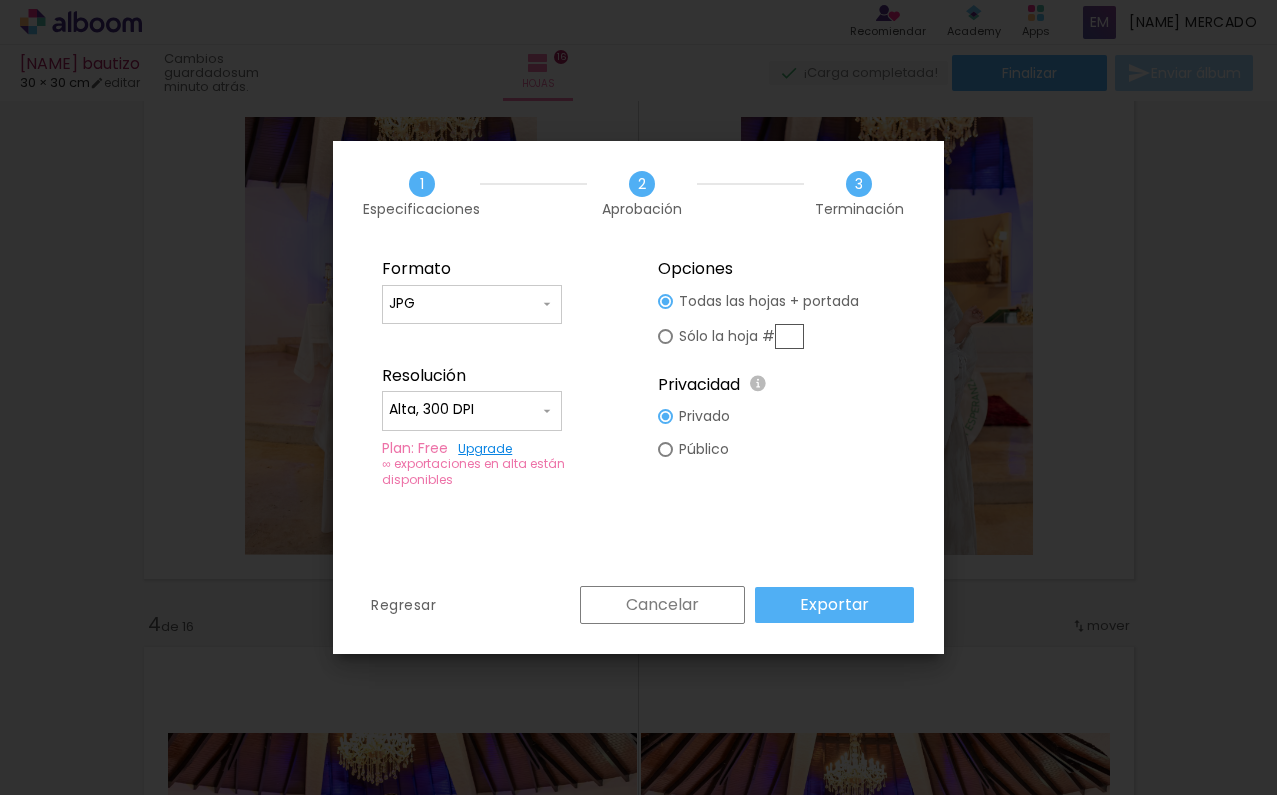 click at bounding box center [789, 336] 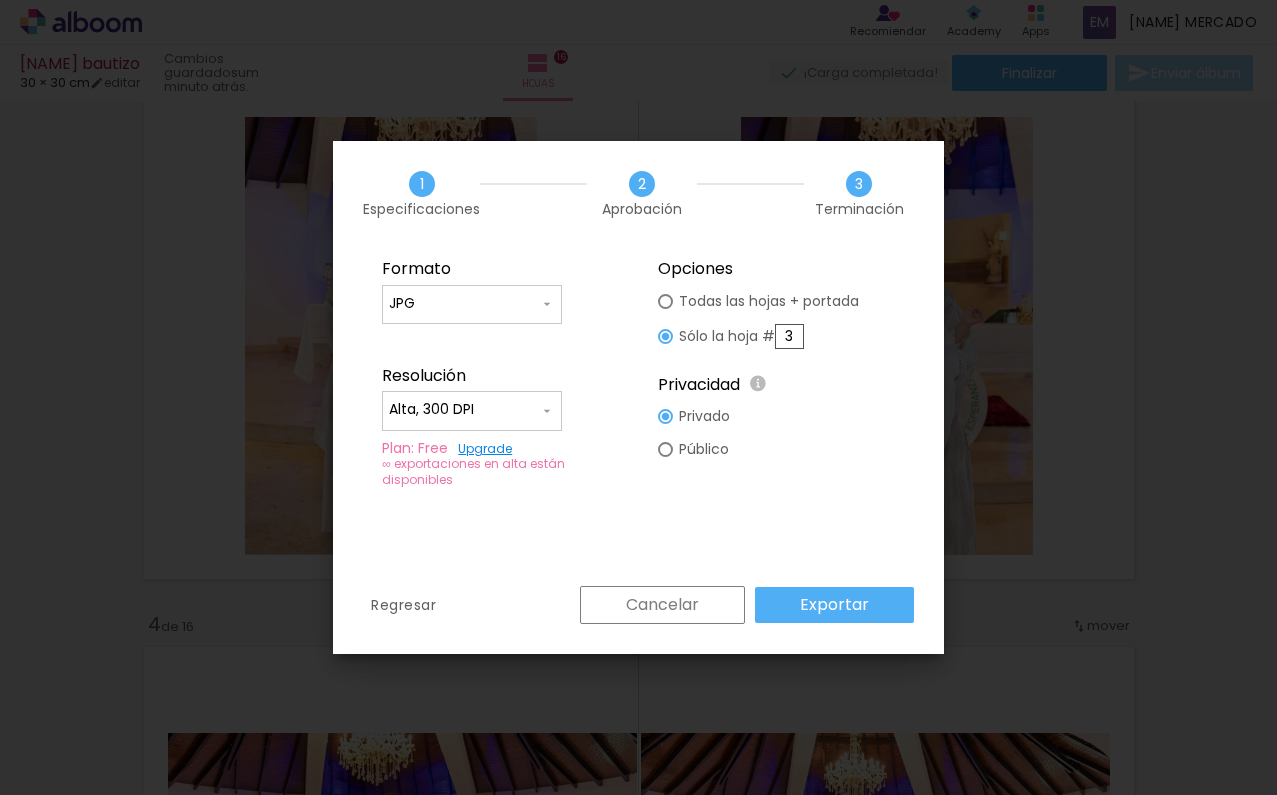 type on "3" 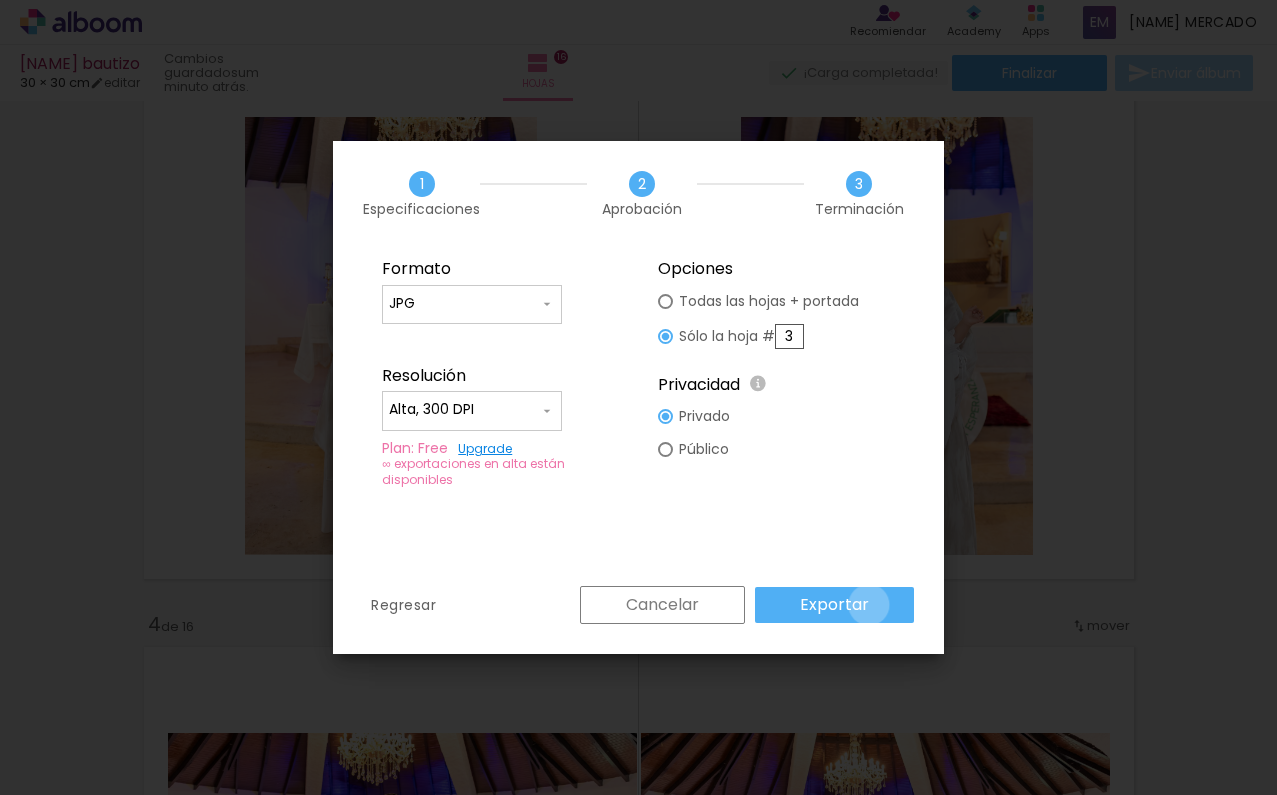 click on "Exportar" at bounding box center (834, 605) 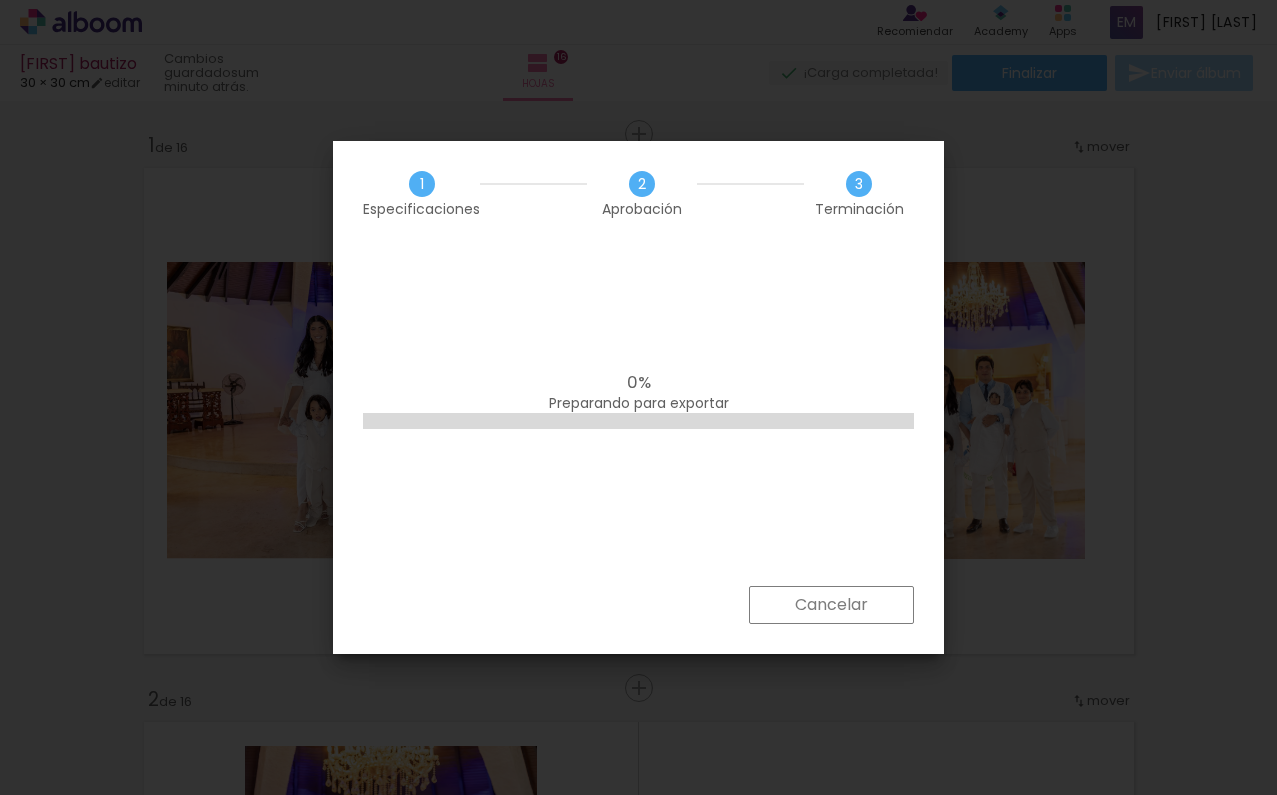 scroll, scrollTop: 0, scrollLeft: 0, axis: both 